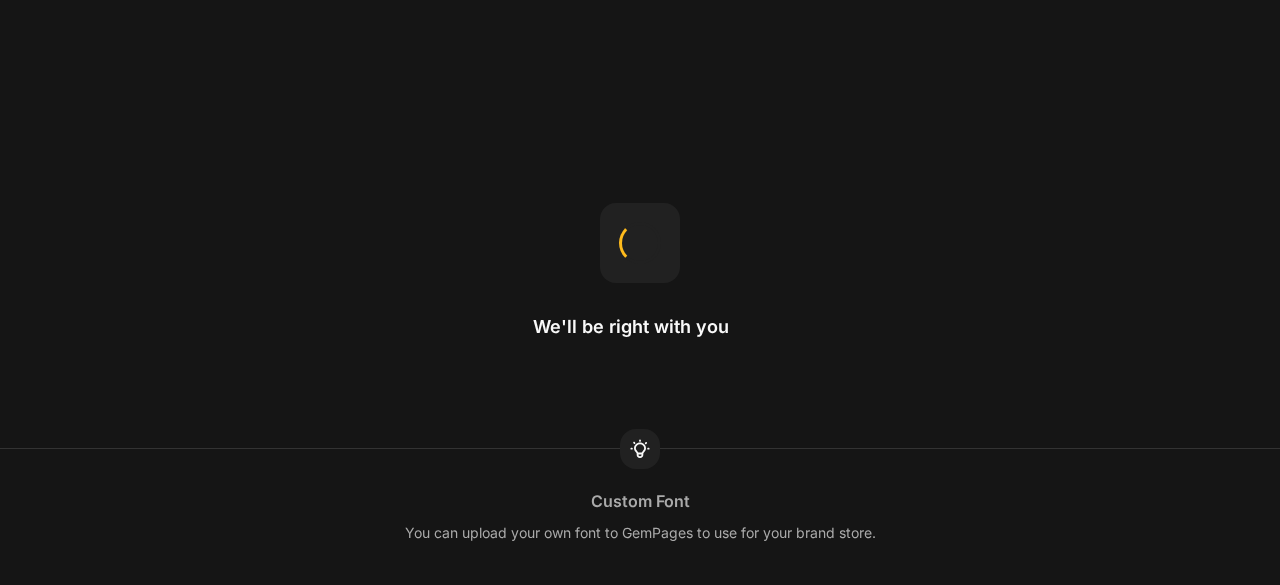 scroll, scrollTop: 0, scrollLeft: 0, axis: both 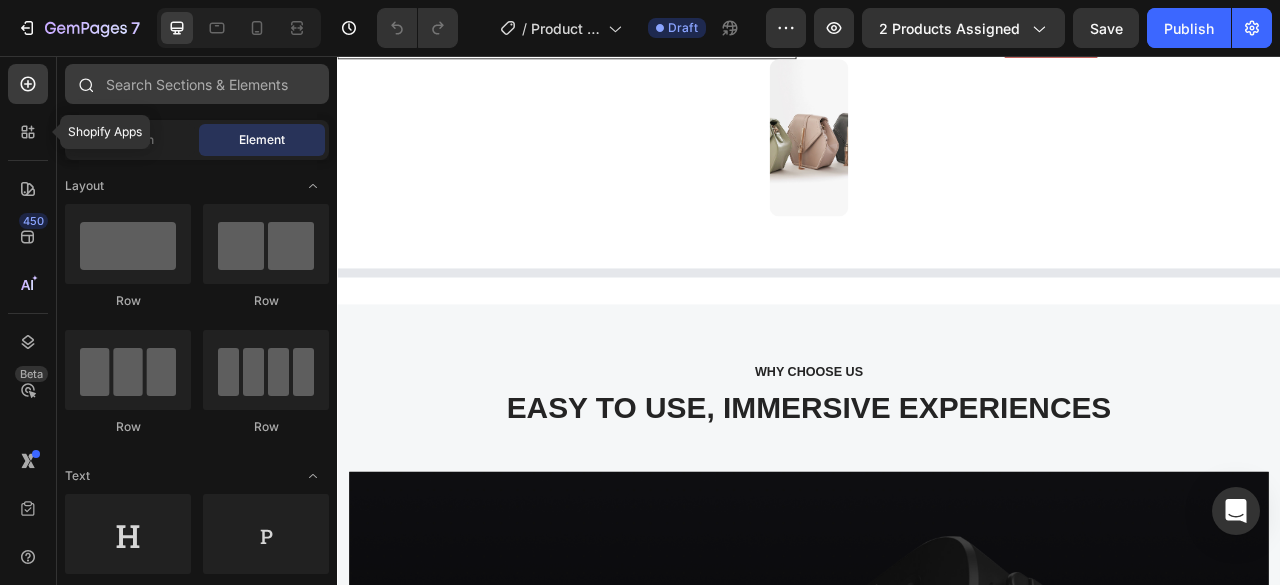 drag, startPoint x: 30, startPoint y: 133, endPoint x: 164, endPoint y: 93, distance: 139.84277 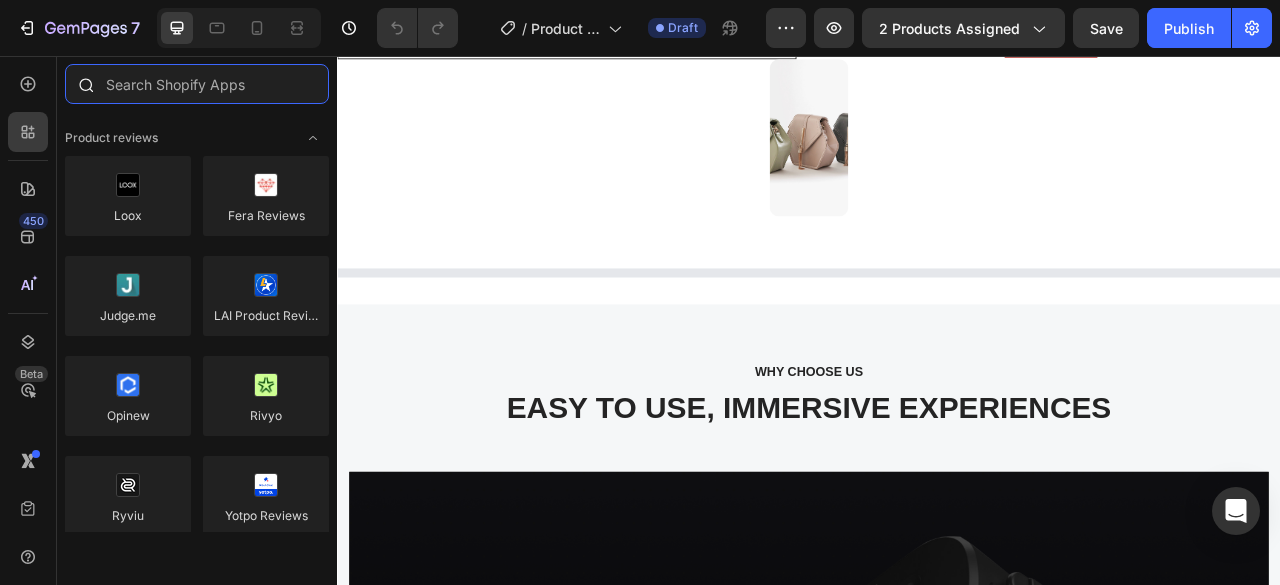 click at bounding box center (197, 84) 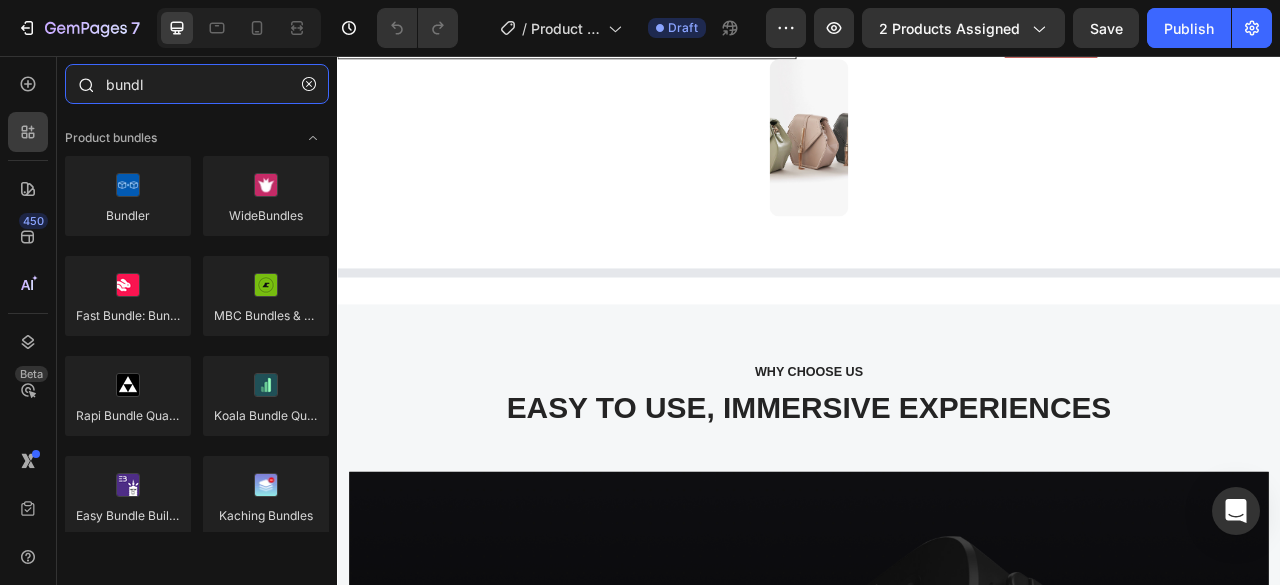type on "bundle" 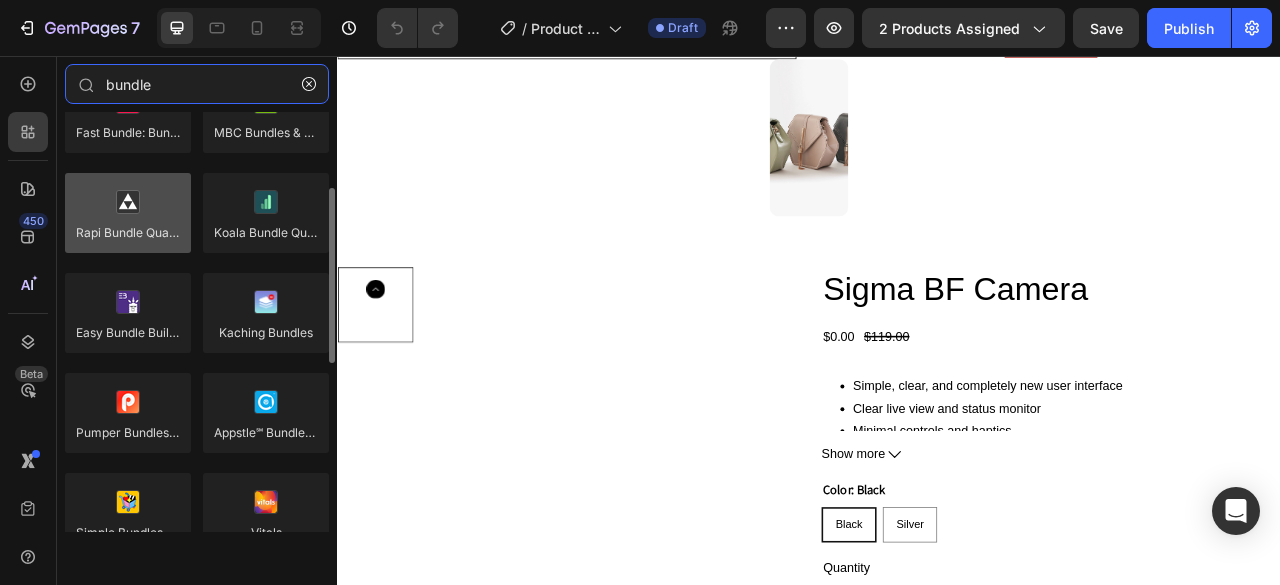 scroll, scrollTop: 0, scrollLeft: 0, axis: both 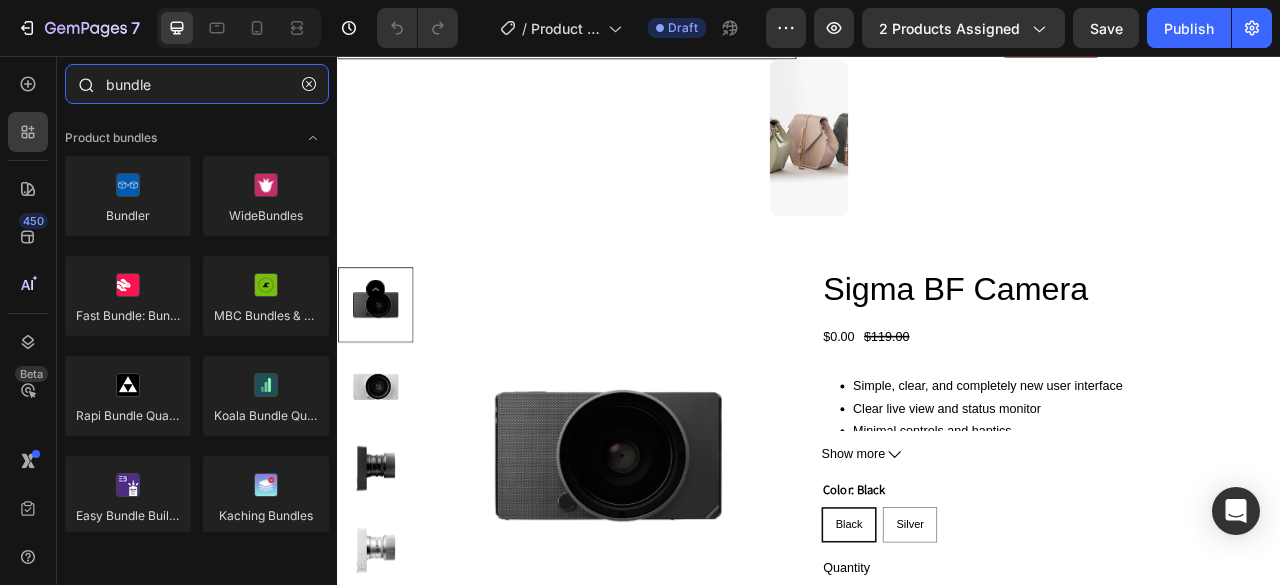 click on "bundle" at bounding box center [197, 84] 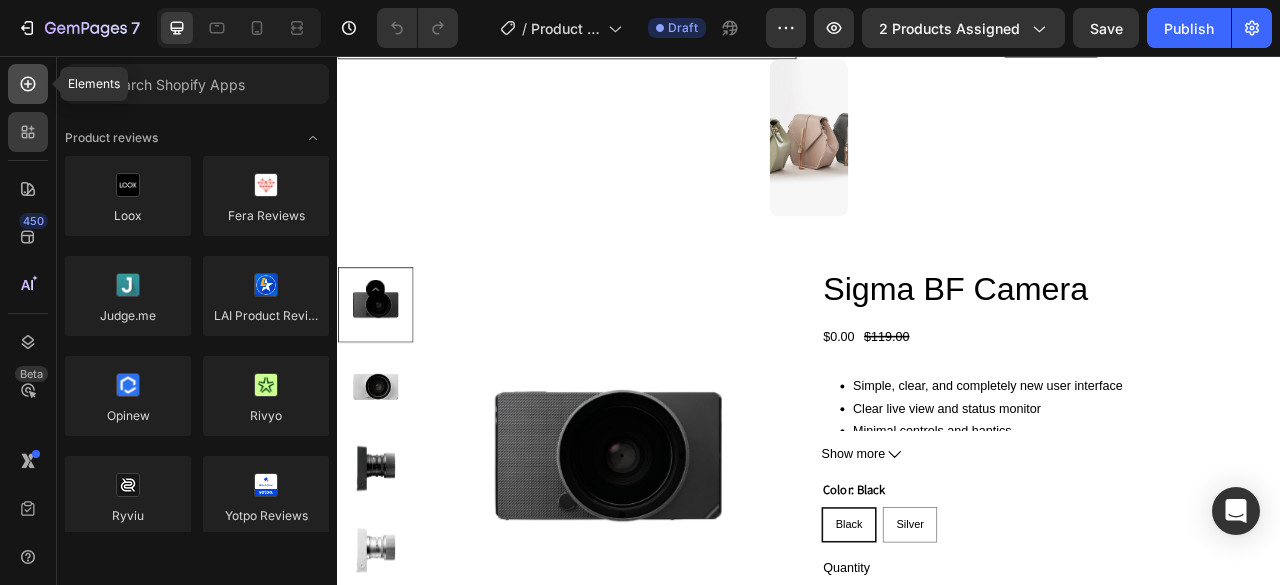 click 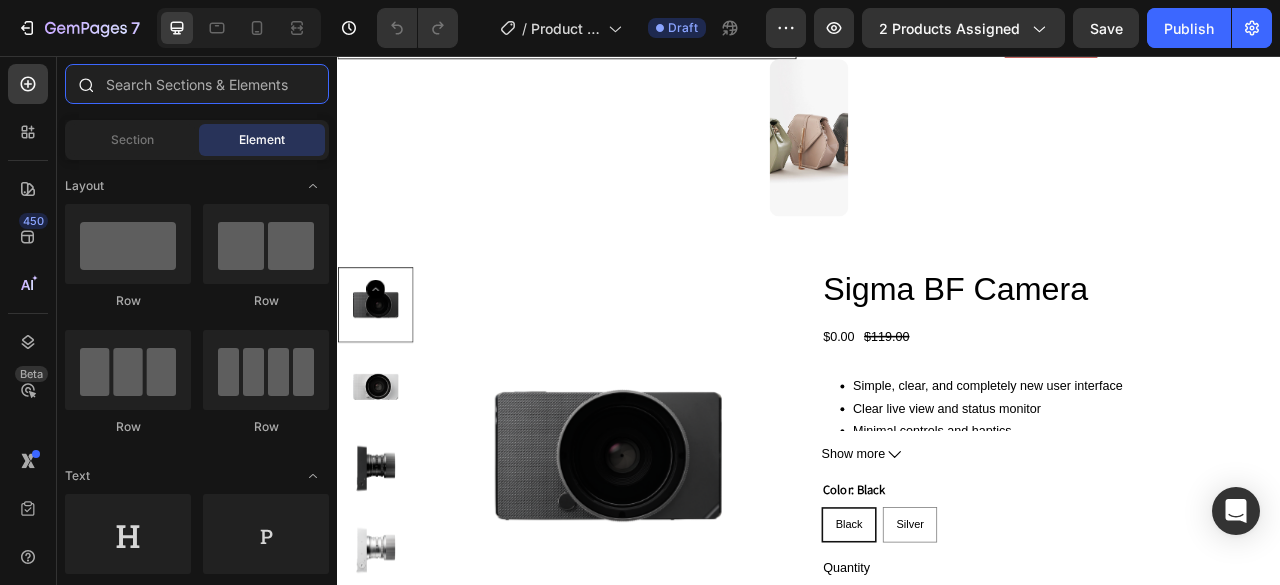 click at bounding box center (197, 84) 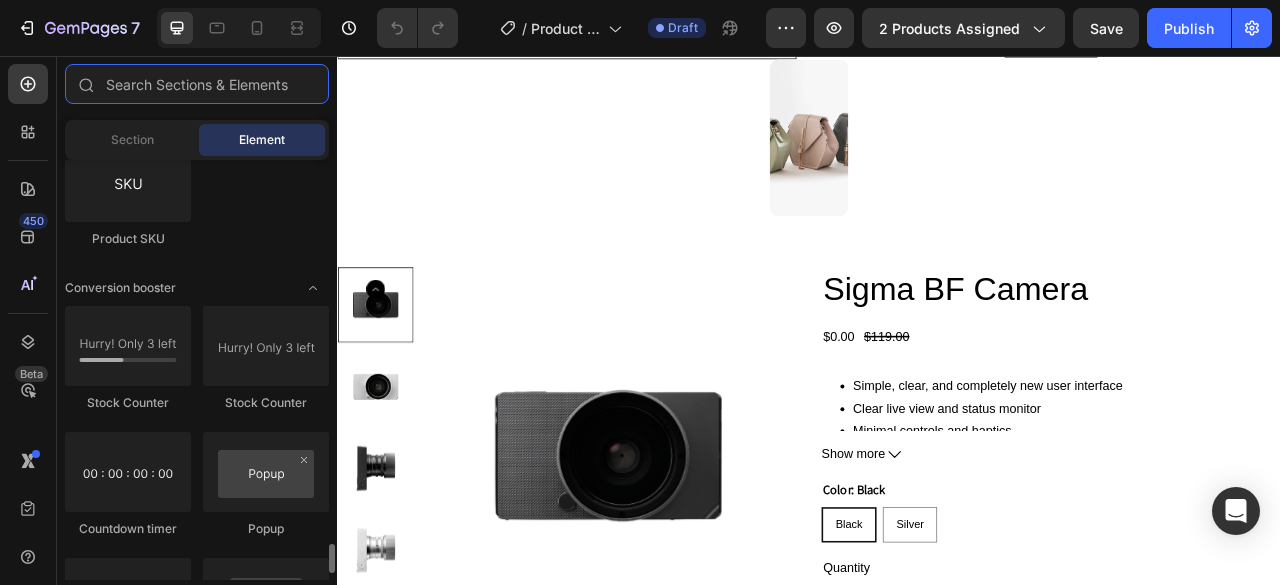 scroll, scrollTop: 3900, scrollLeft: 0, axis: vertical 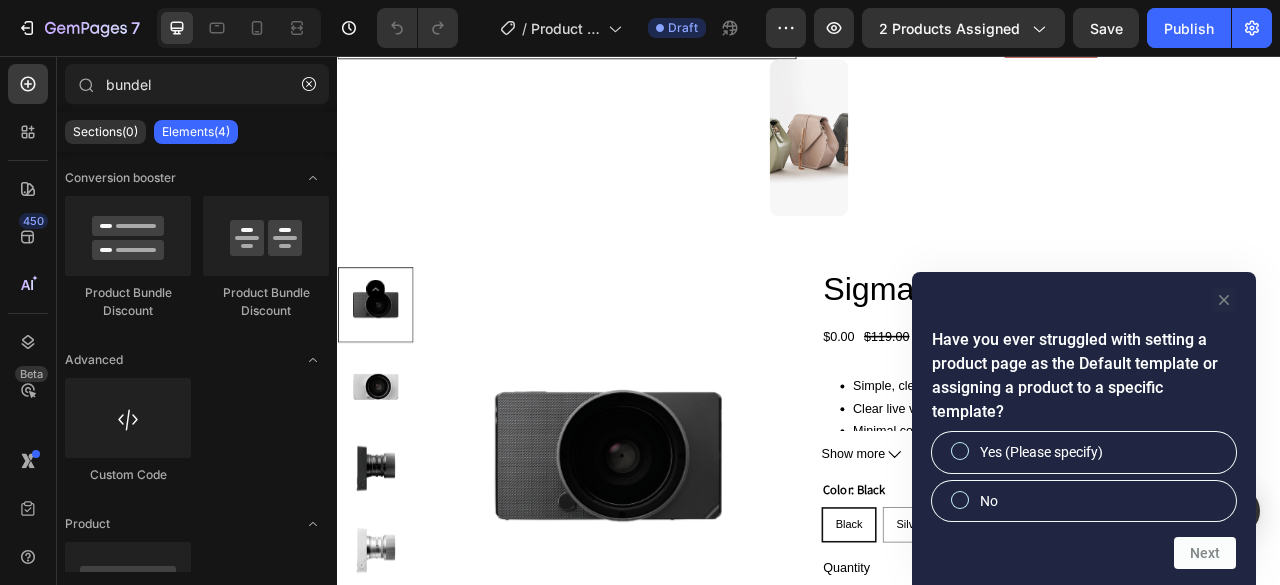 click 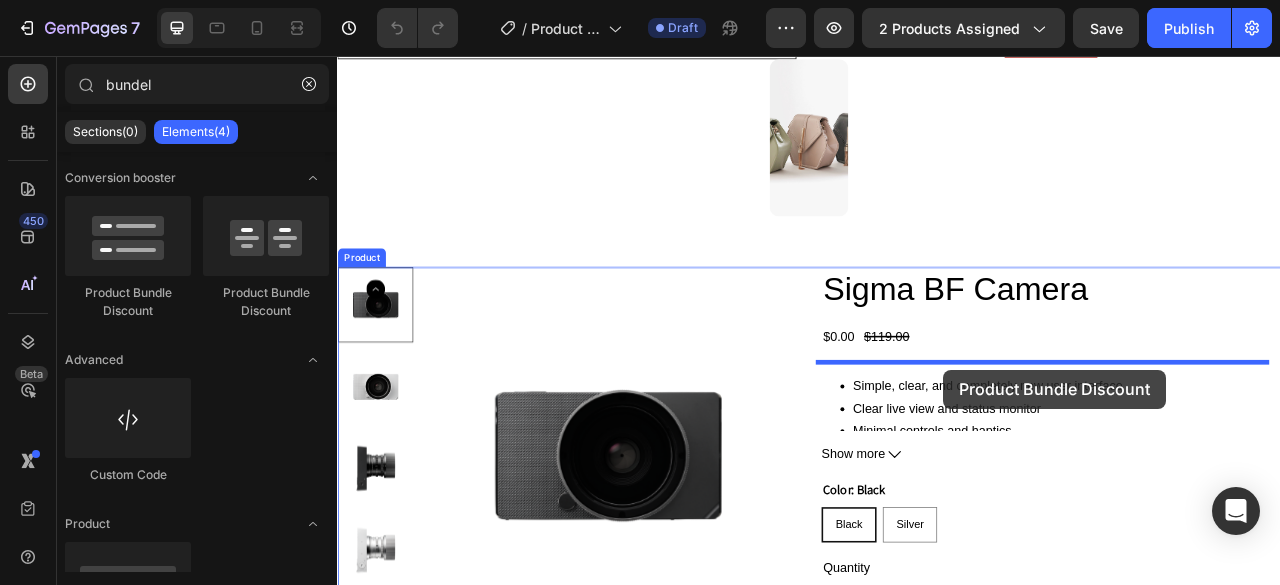 drag, startPoint x: 559, startPoint y: 305, endPoint x: 1108, endPoint y: 455, distance: 569.123 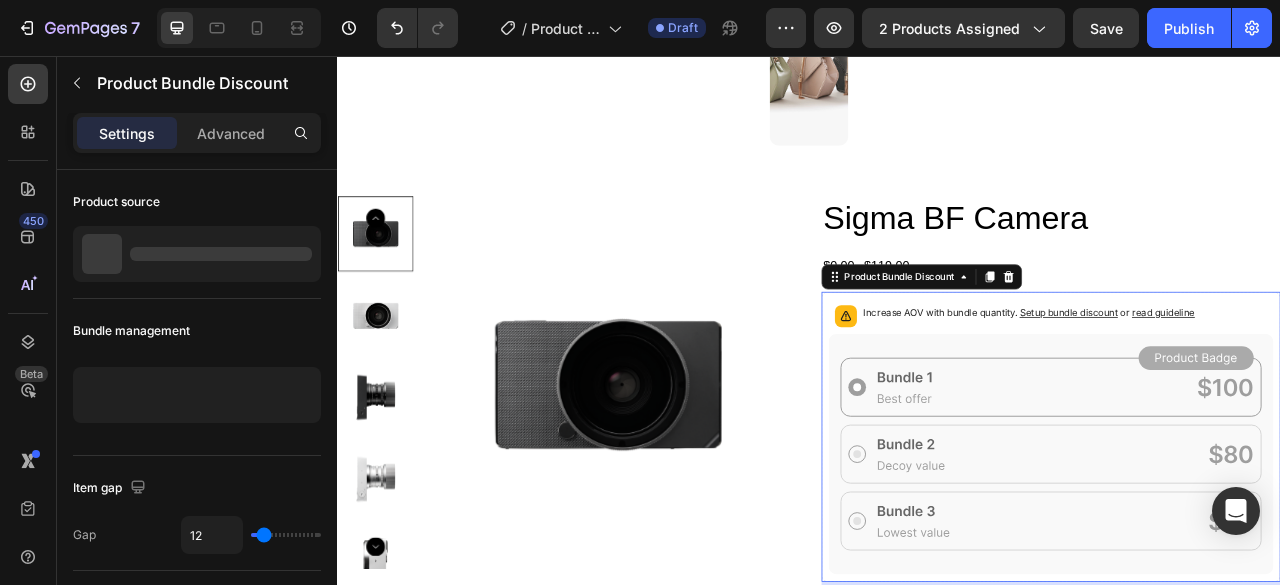 scroll, scrollTop: 200, scrollLeft: 0, axis: vertical 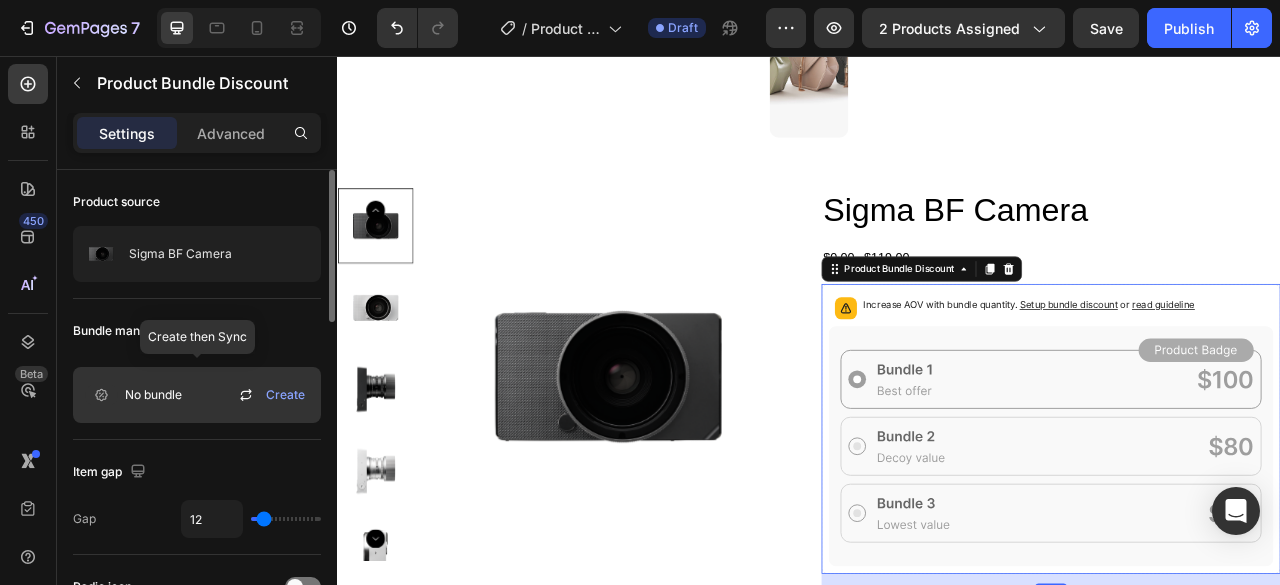 click on "No bundle" at bounding box center (131, 395) 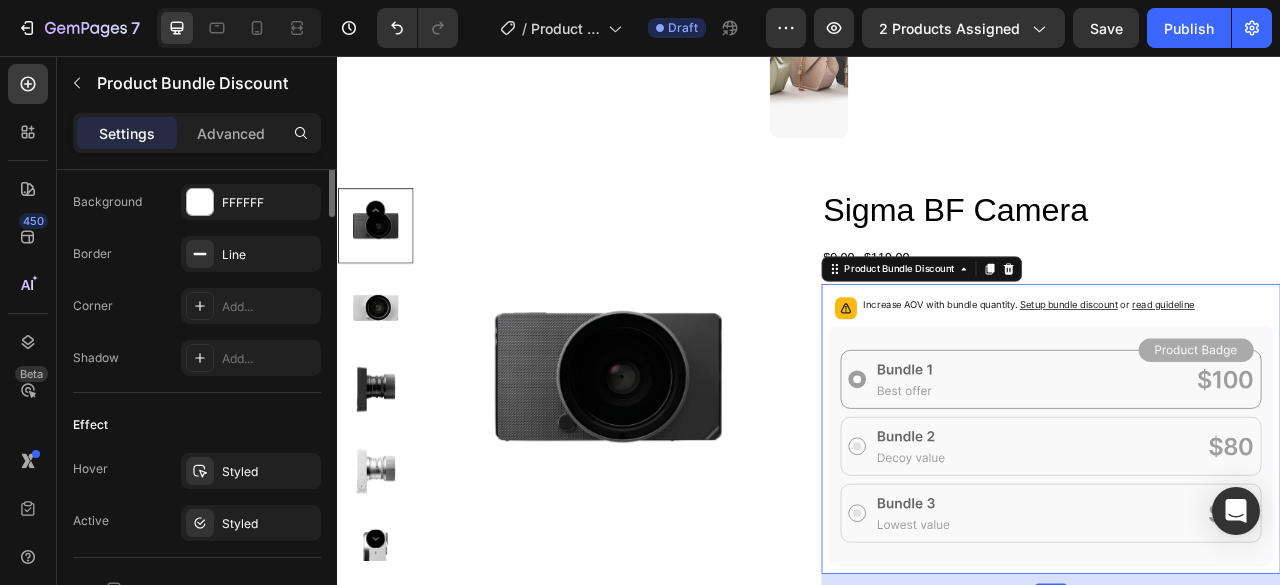 scroll, scrollTop: 96, scrollLeft: 0, axis: vertical 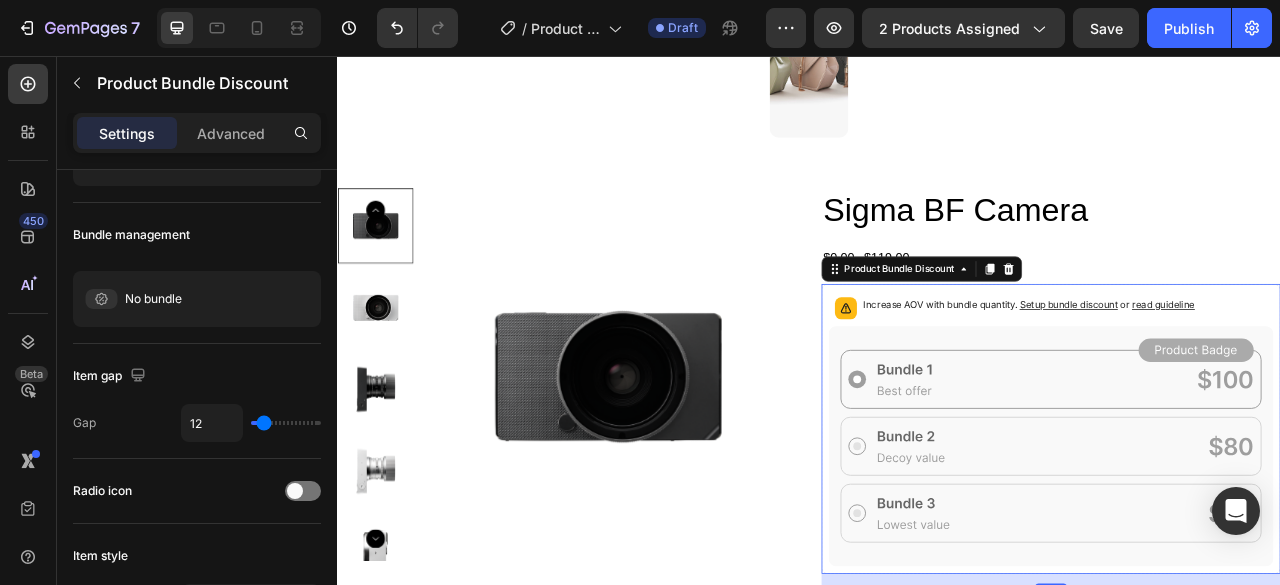 click 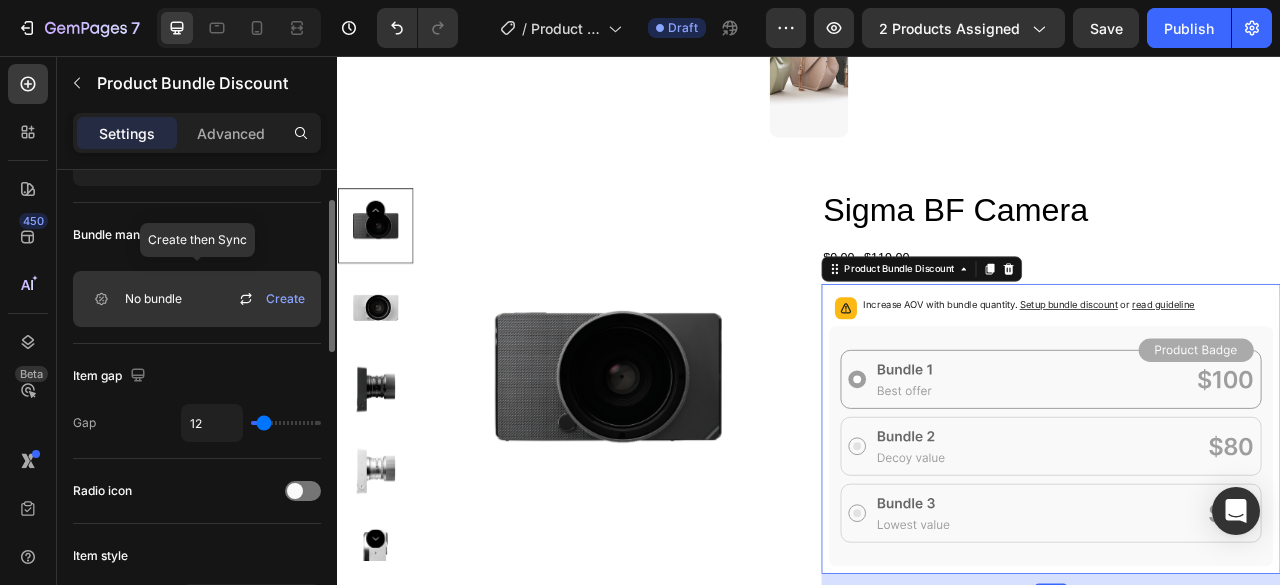 click on "No bundle Create" 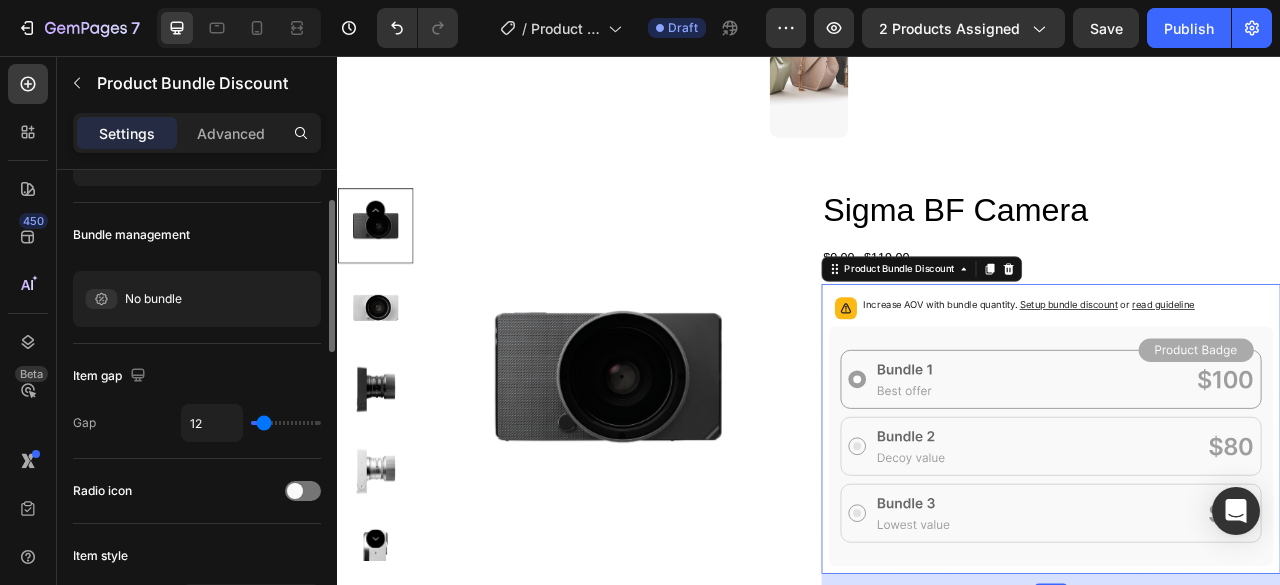 scroll, scrollTop: 0, scrollLeft: 0, axis: both 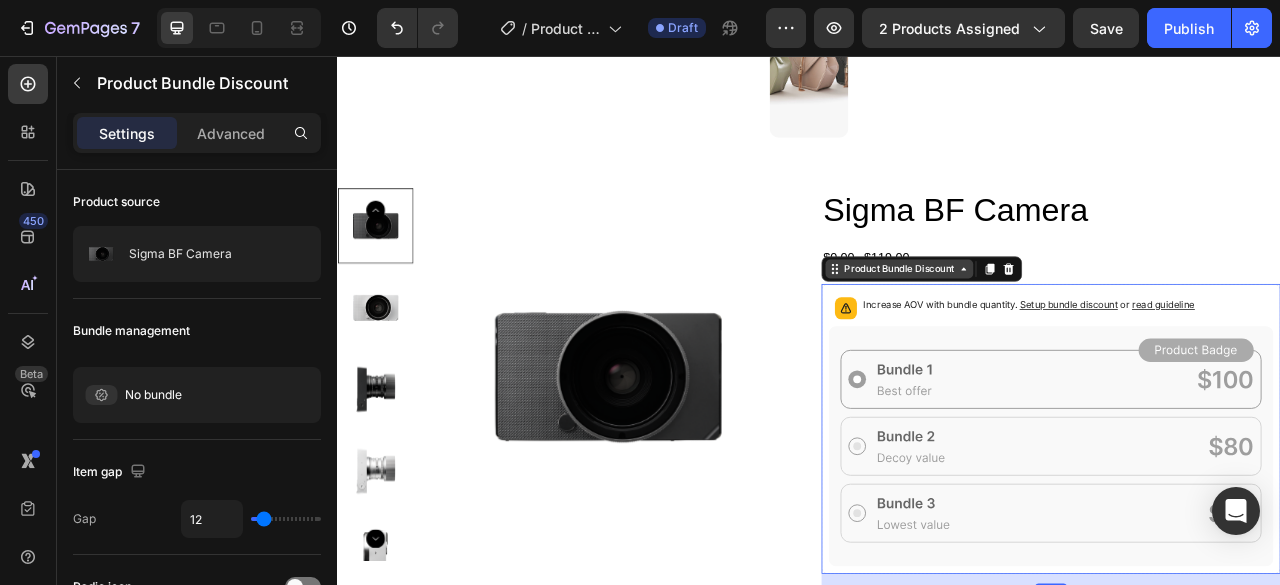 click on "Product Bundle Discount" at bounding box center (1052, 327) 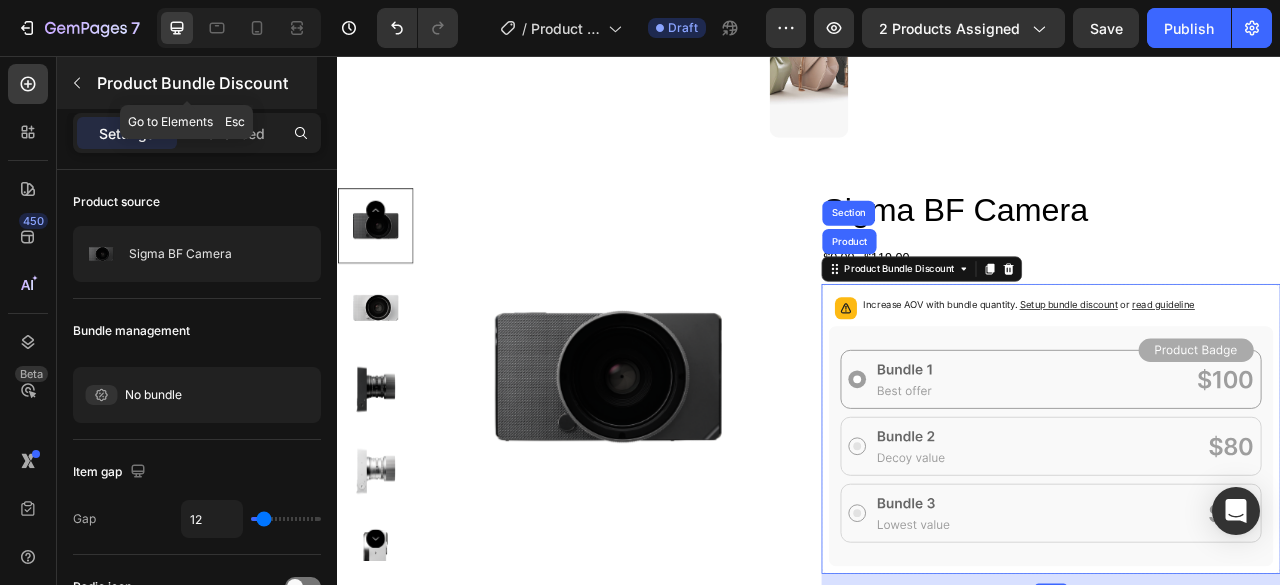 click 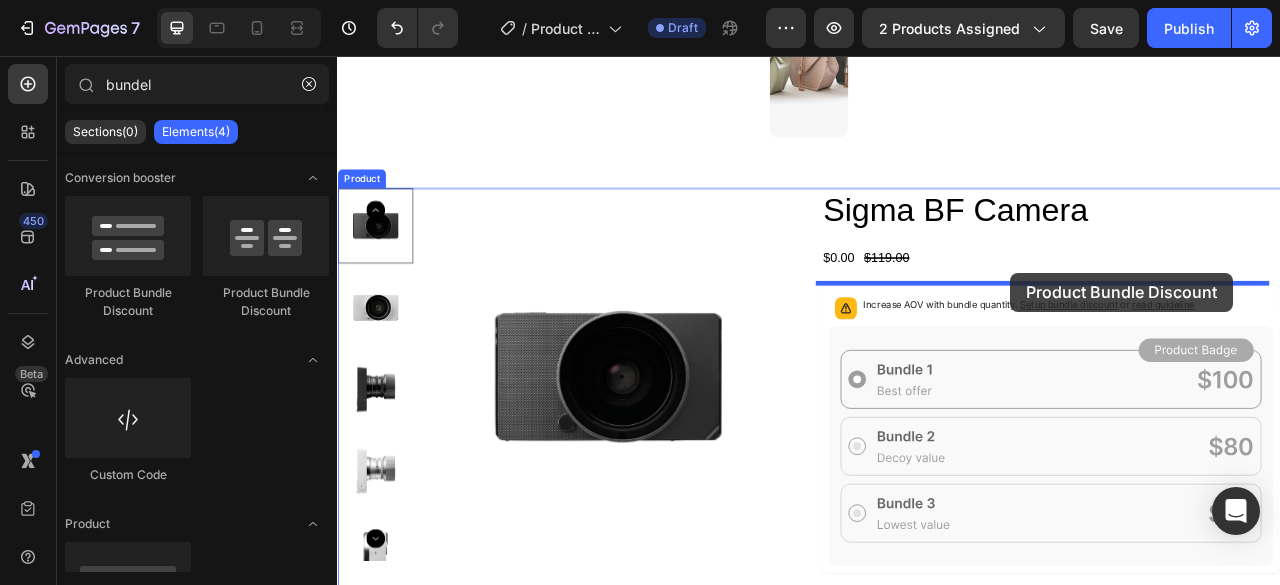 drag, startPoint x: 825, startPoint y: 305, endPoint x: 1194, endPoint y: 332, distance: 369.98648 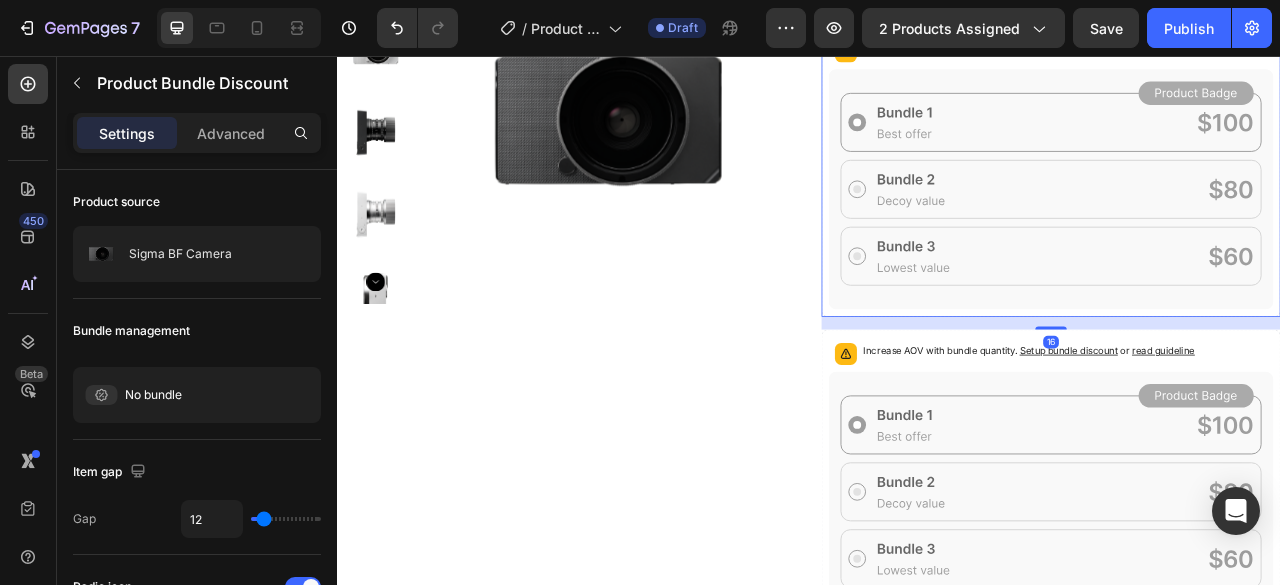 scroll, scrollTop: 600, scrollLeft: 0, axis: vertical 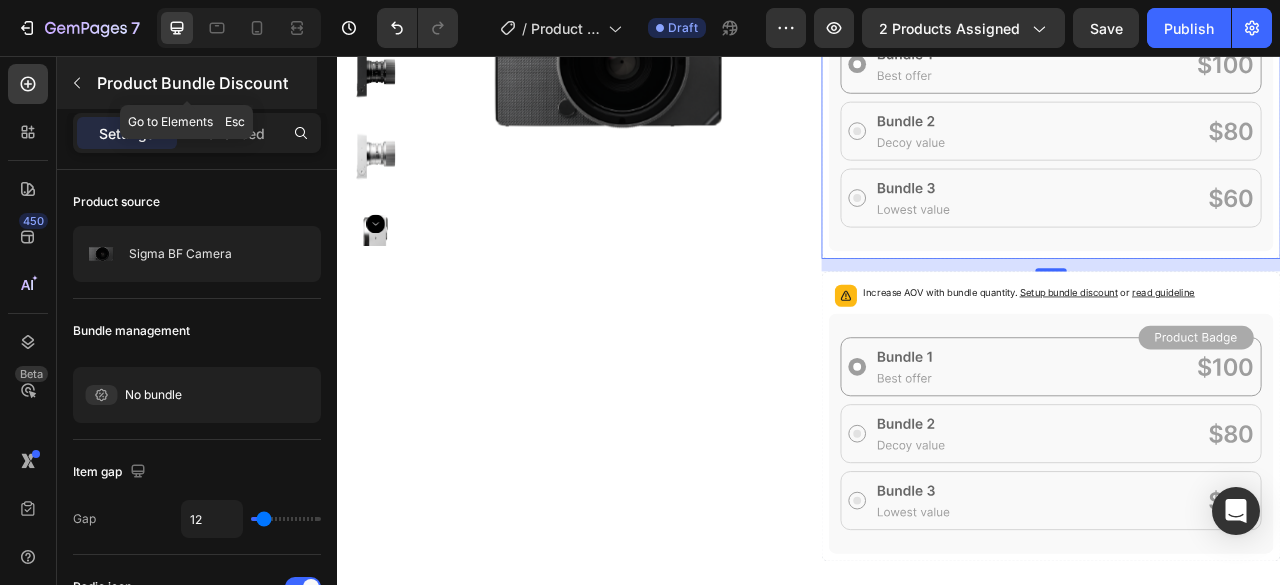 click 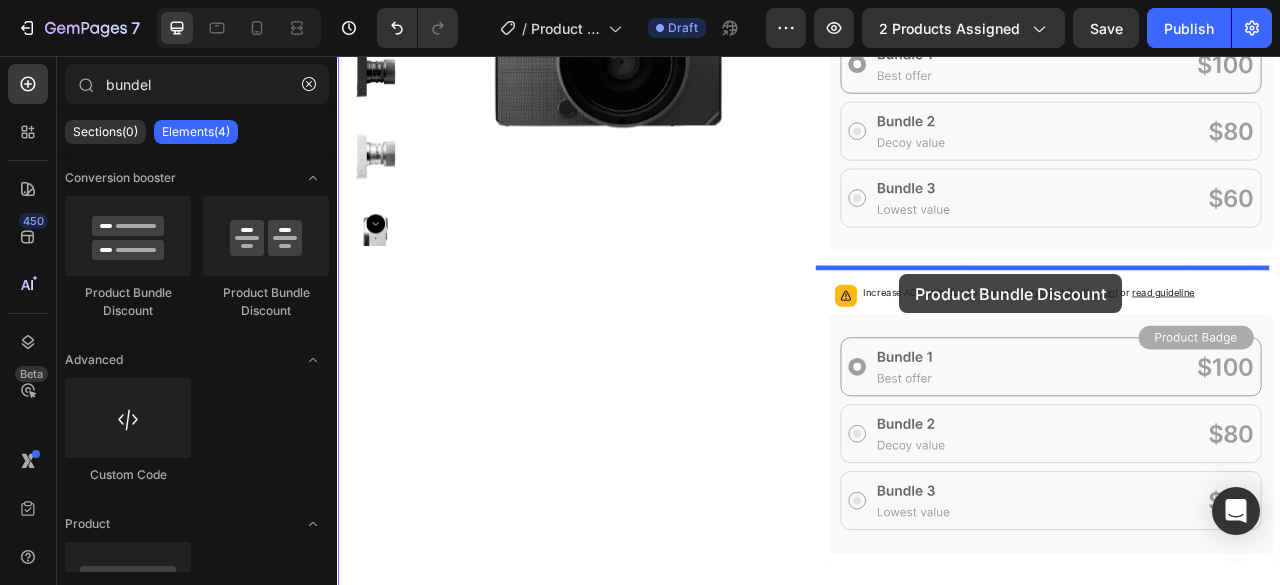 drag, startPoint x: 601, startPoint y: 284, endPoint x: 1052, endPoint y: 334, distance: 453.76315 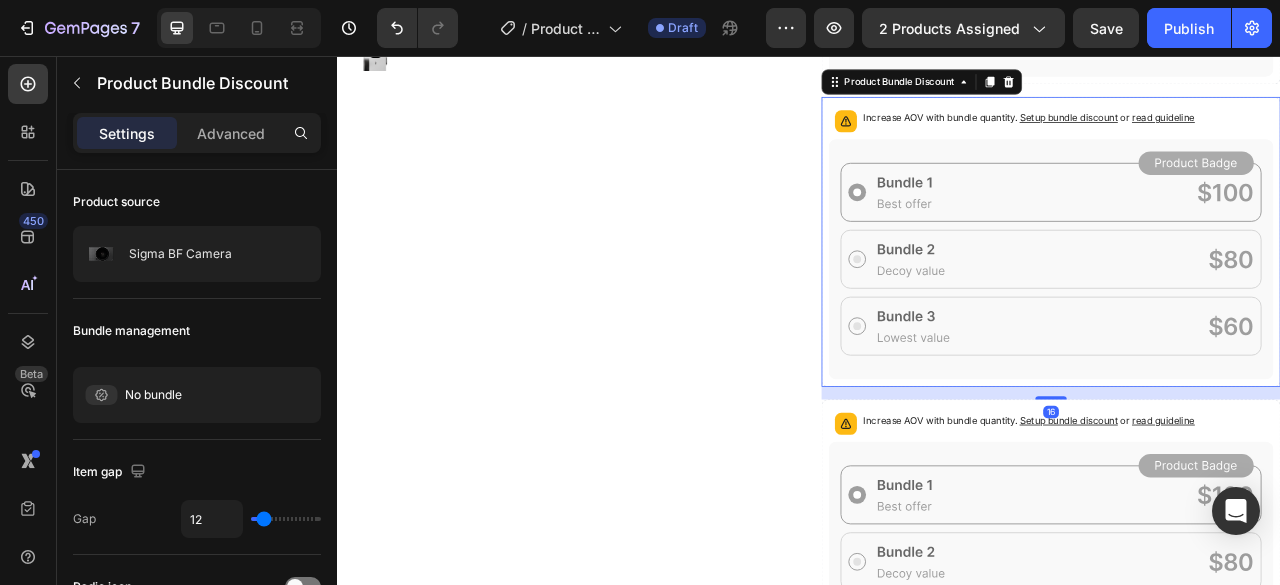 scroll, scrollTop: 1000, scrollLeft: 0, axis: vertical 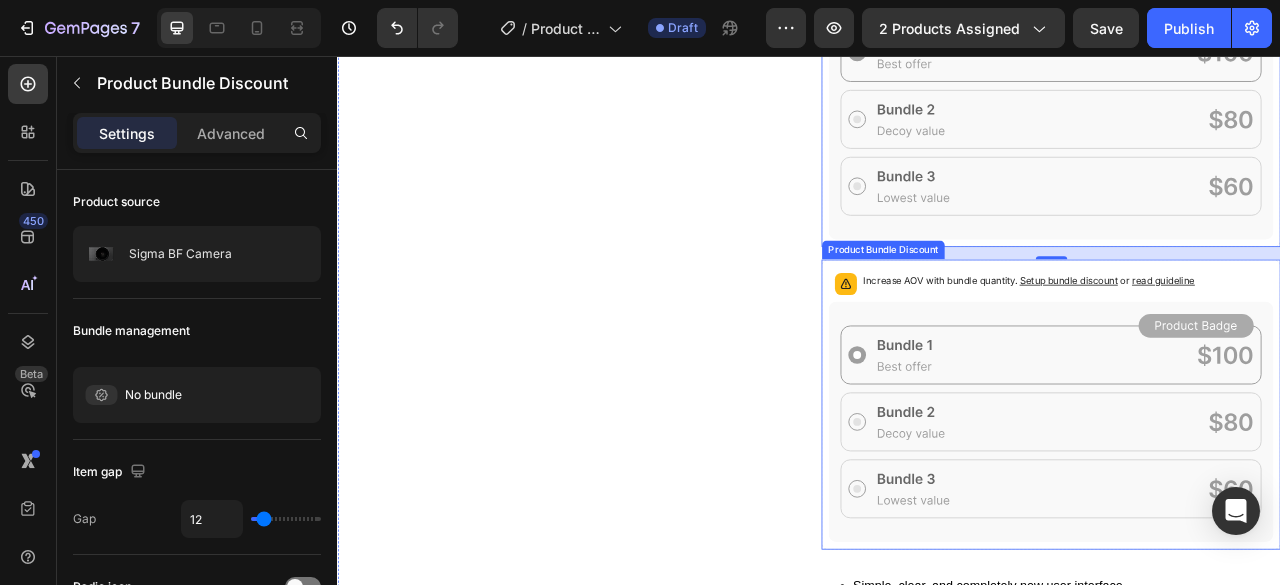 click on "Increase AOV with bundle quantity.       Setup bundle discount   or   read guideline" at bounding box center [1217, 342] 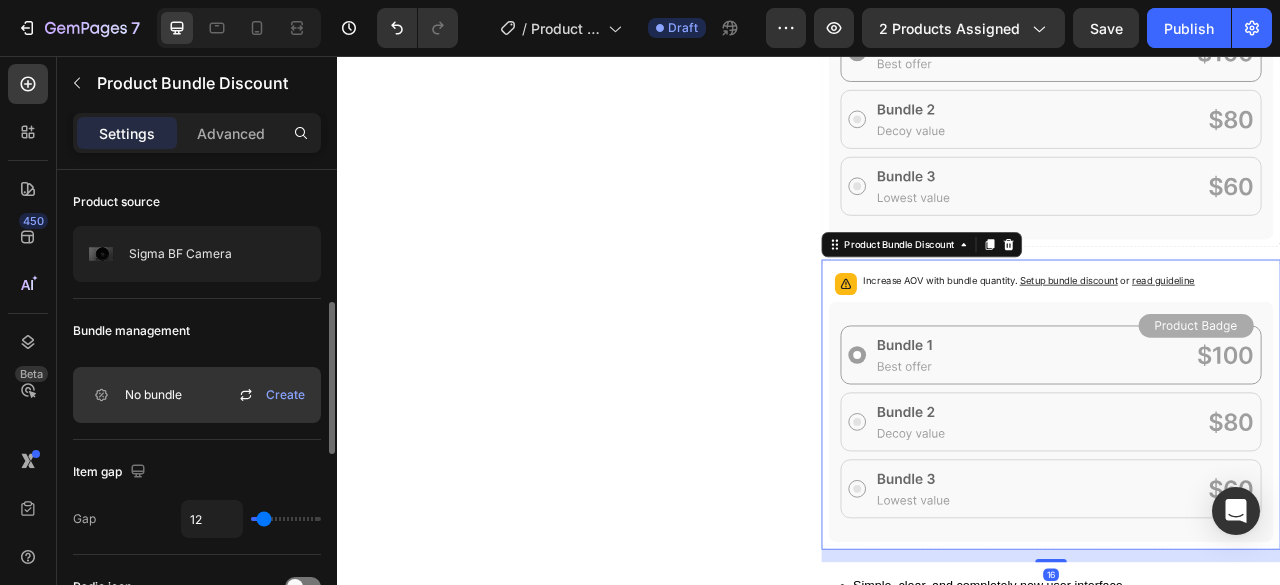 scroll, scrollTop: 100, scrollLeft: 0, axis: vertical 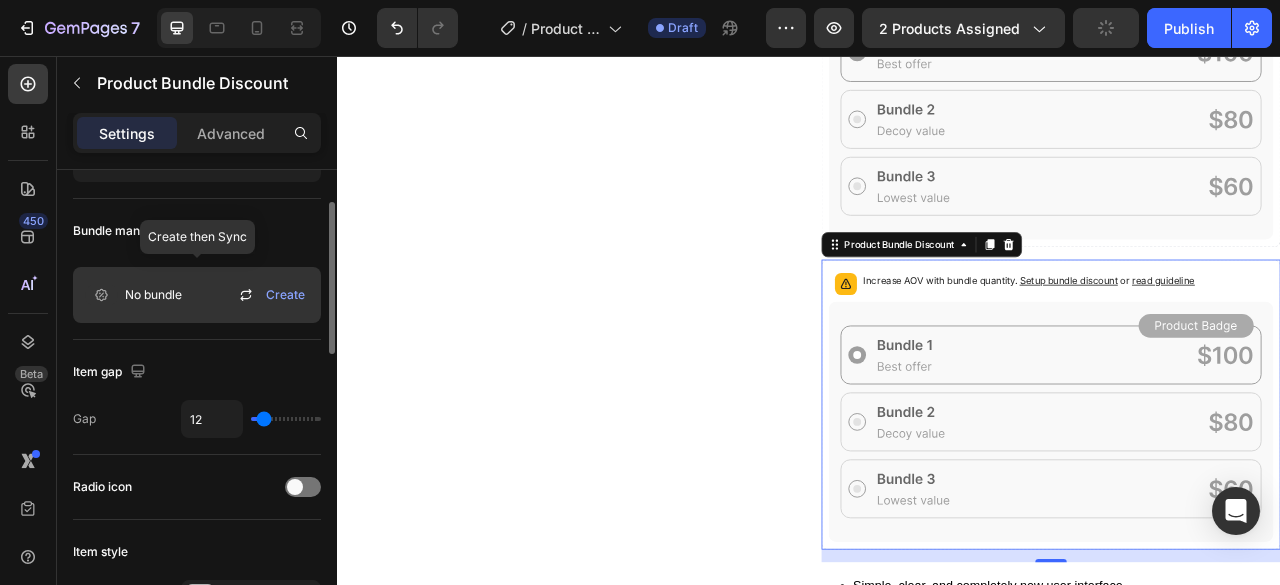 click on "Create" at bounding box center (285, 295) 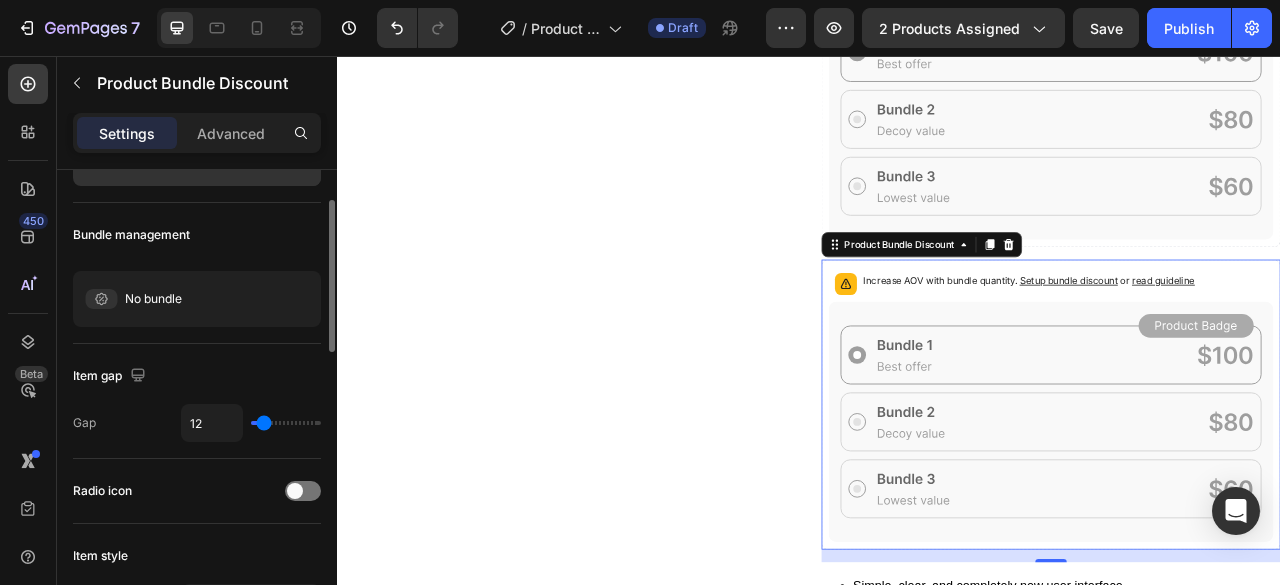 scroll, scrollTop: 0, scrollLeft: 0, axis: both 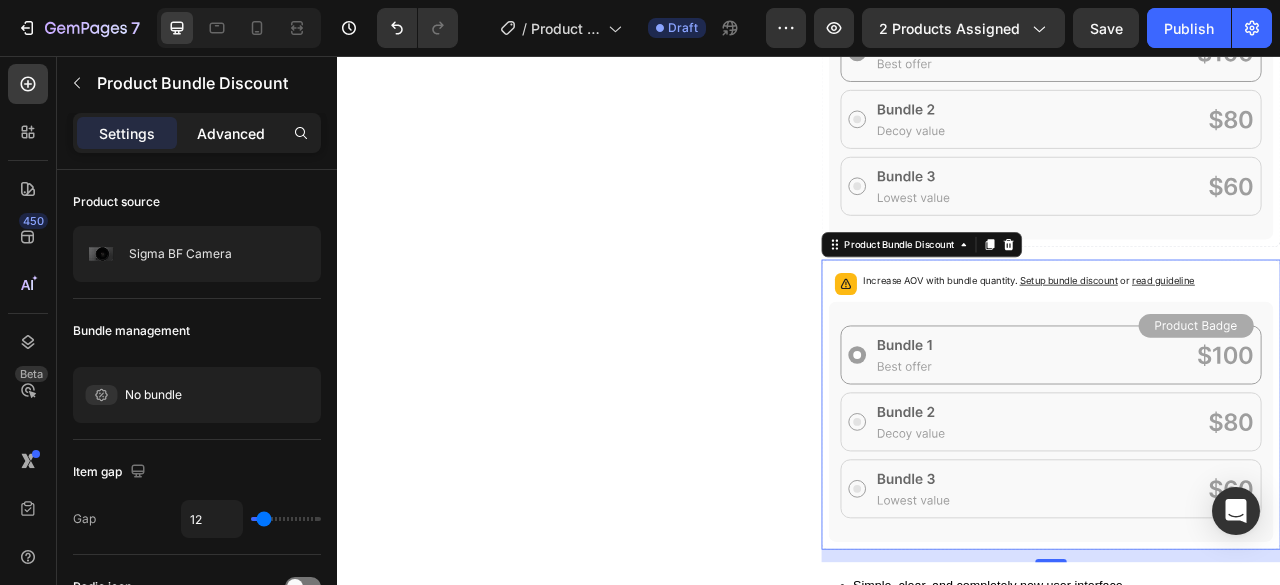 click on "Advanced" at bounding box center (231, 133) 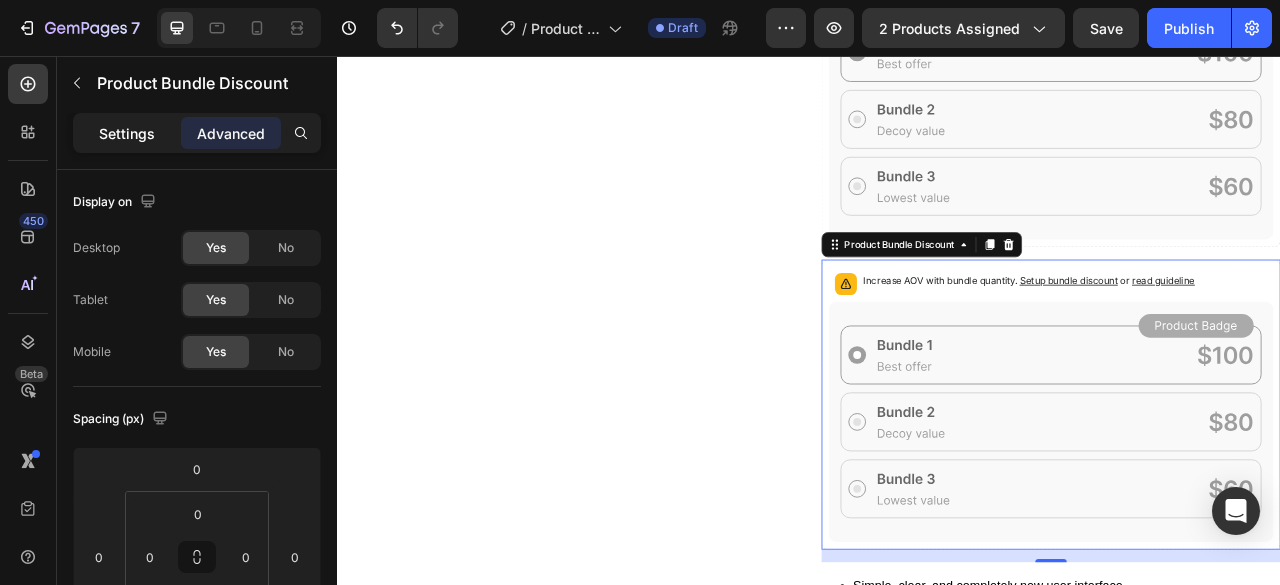 click on "Settings" 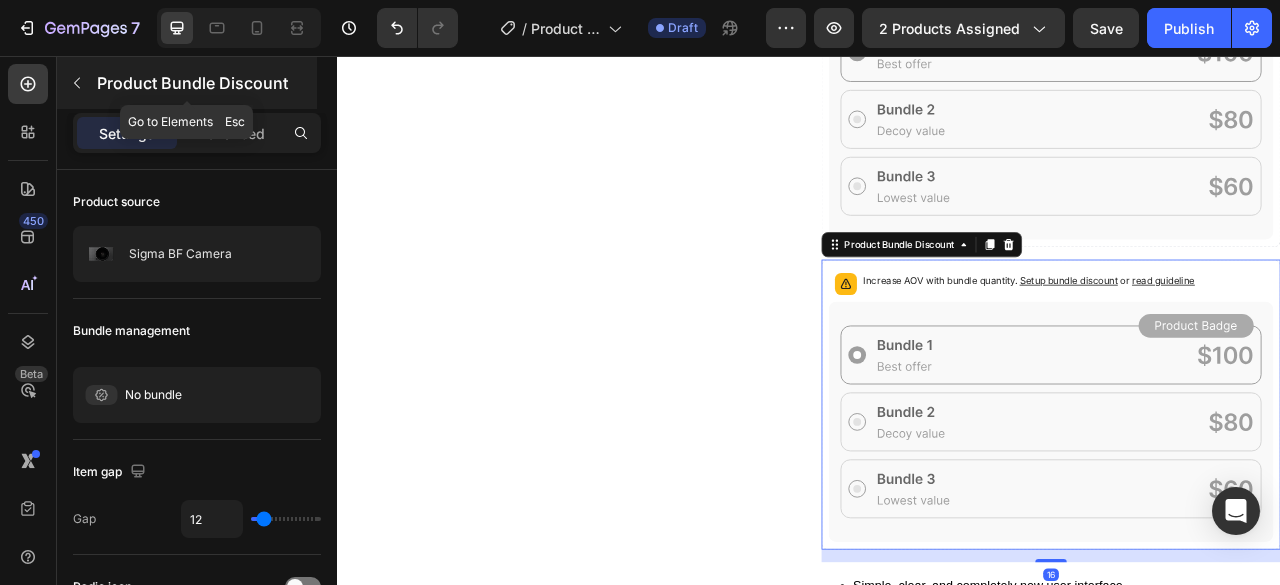click on "Product Bundle Discount" at bounding box center (205, 83) 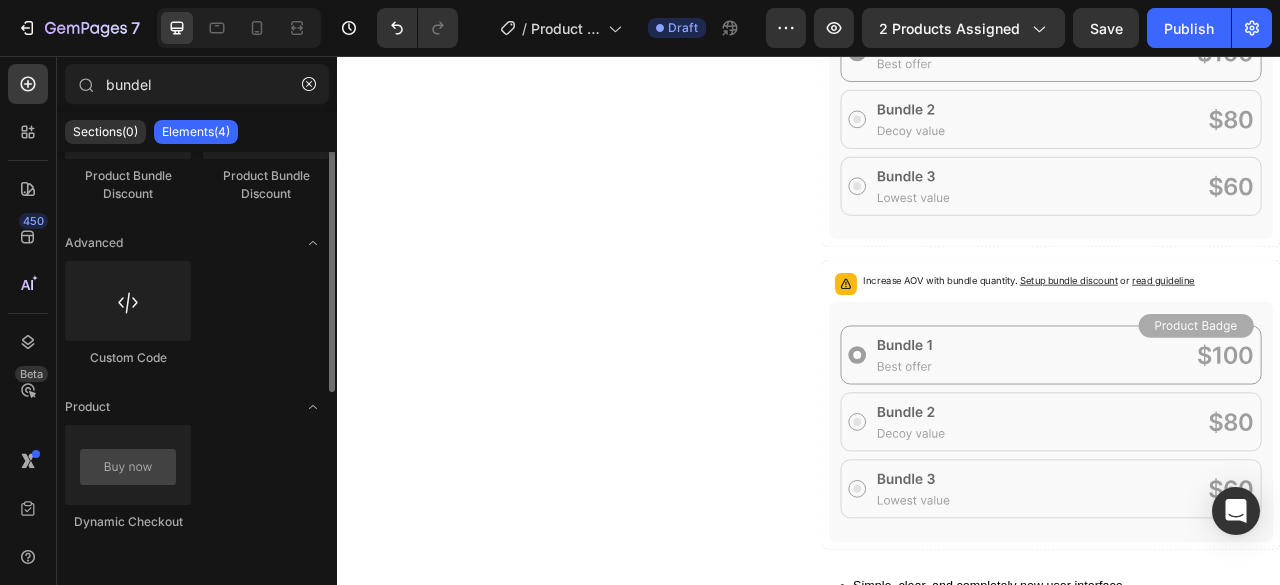scroll, scrollTop: 0, scrollLeft: 0, axis: both 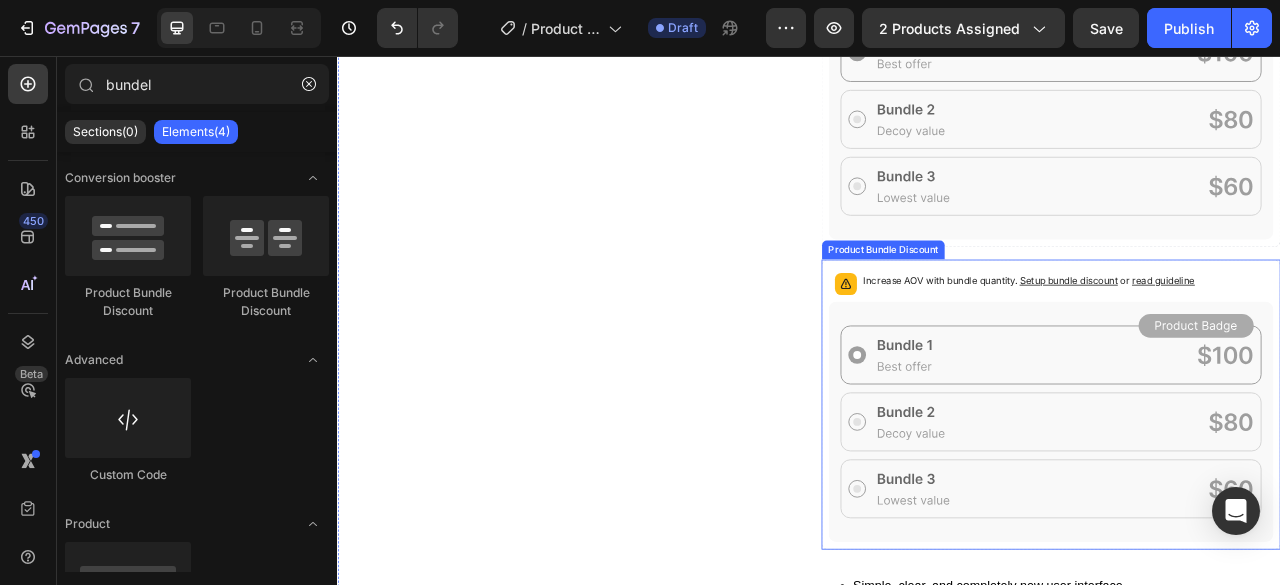 click 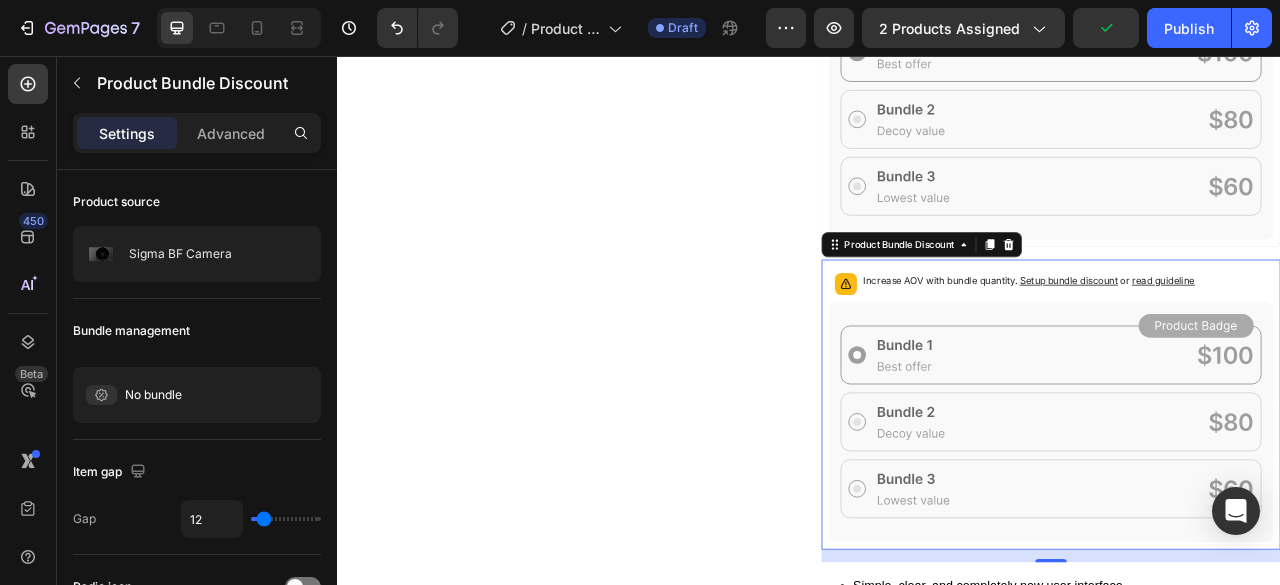 click on "Setup bundle discount" at bounding box center [1267, 341] 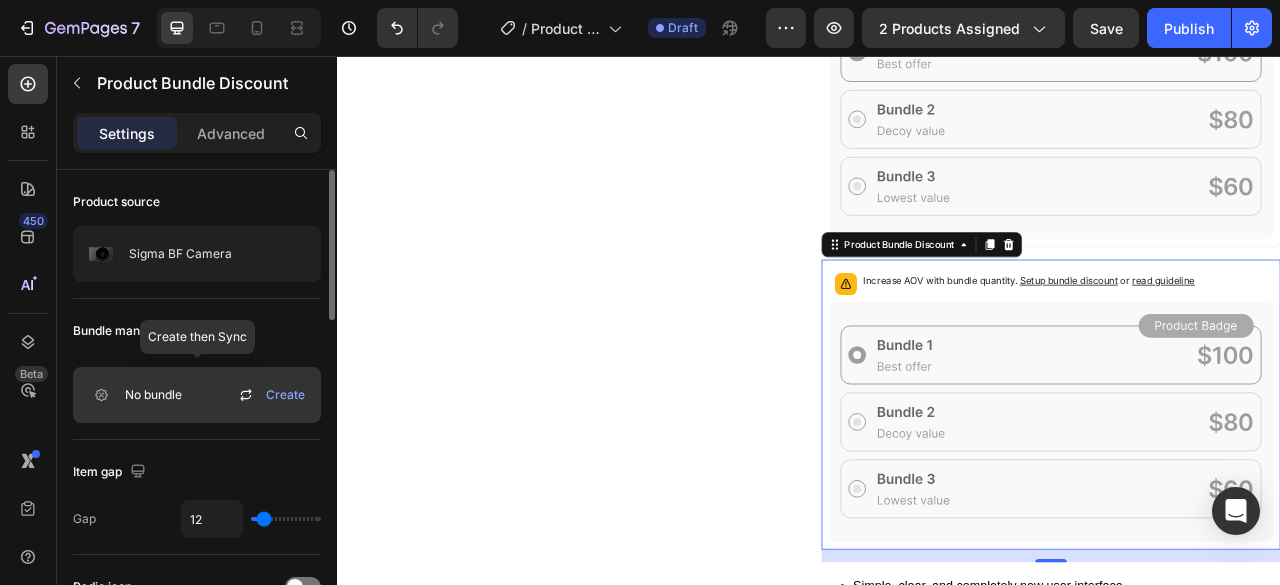 click 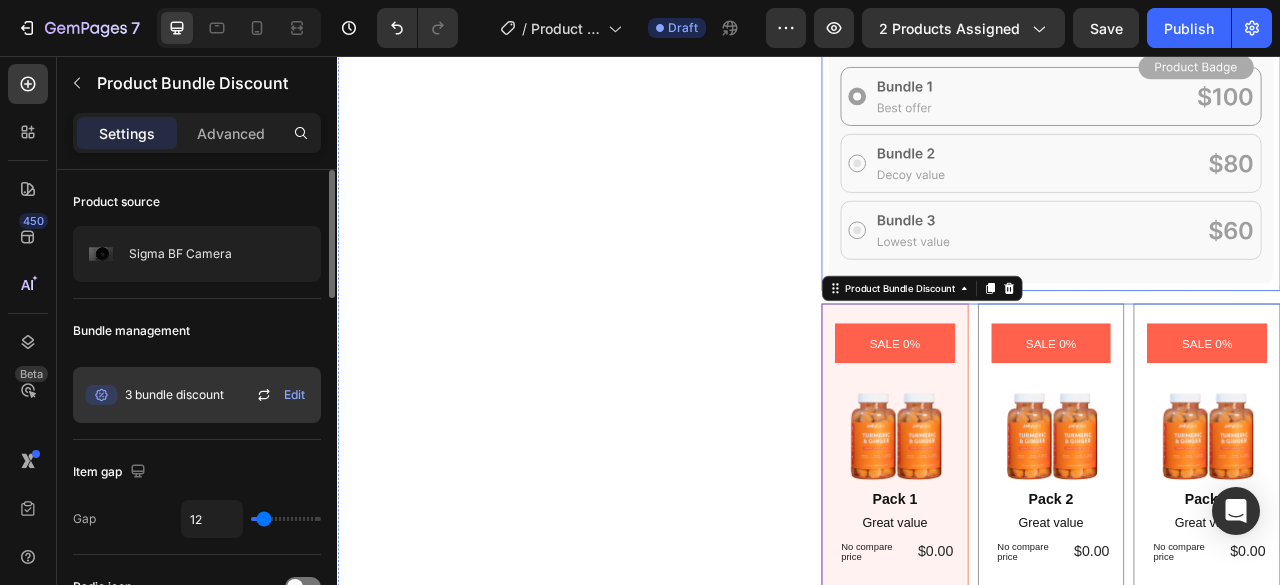 scroll, scrollTop: 900, scrollLeft: 0, axis: vertical 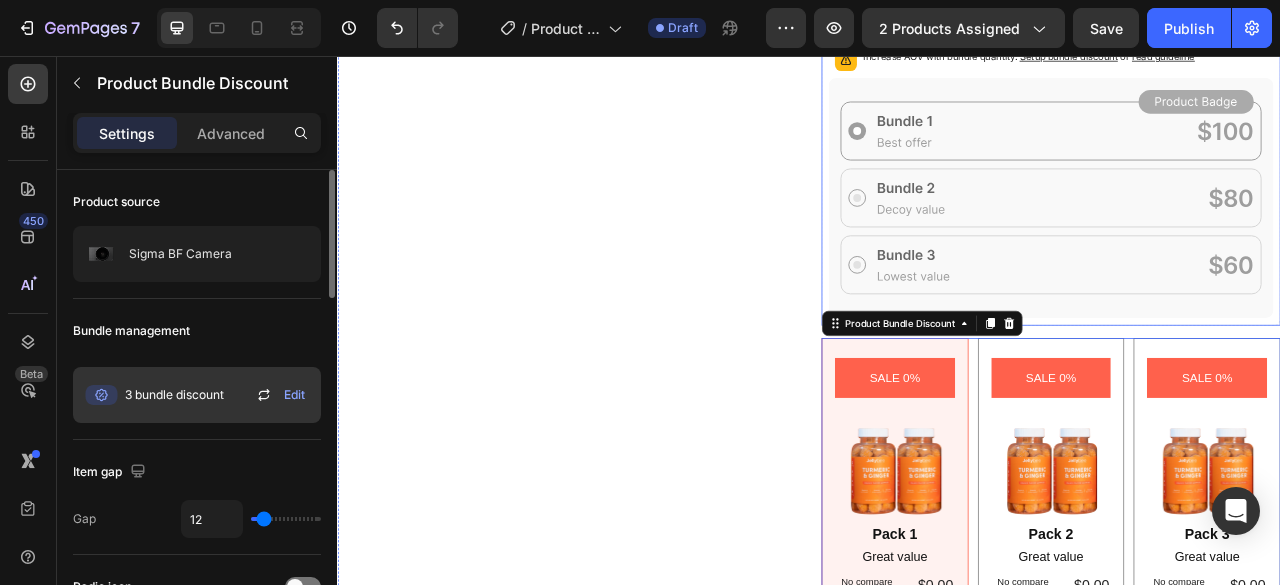 click 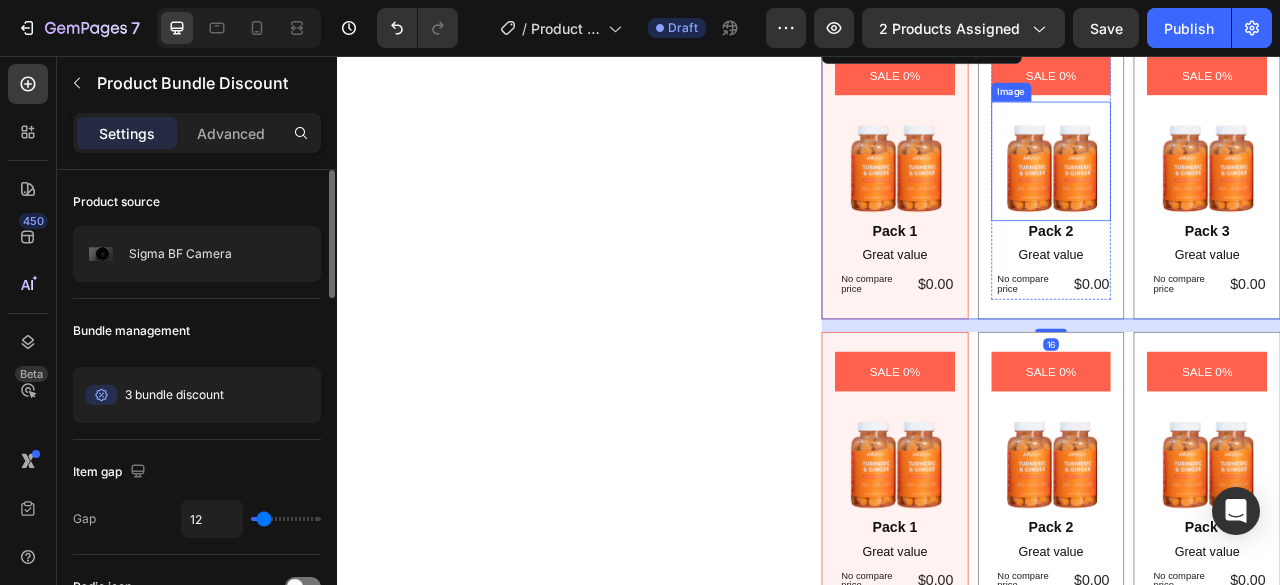 scroll, scrollTop: 600, scrollLeft: 0, axis: vertical 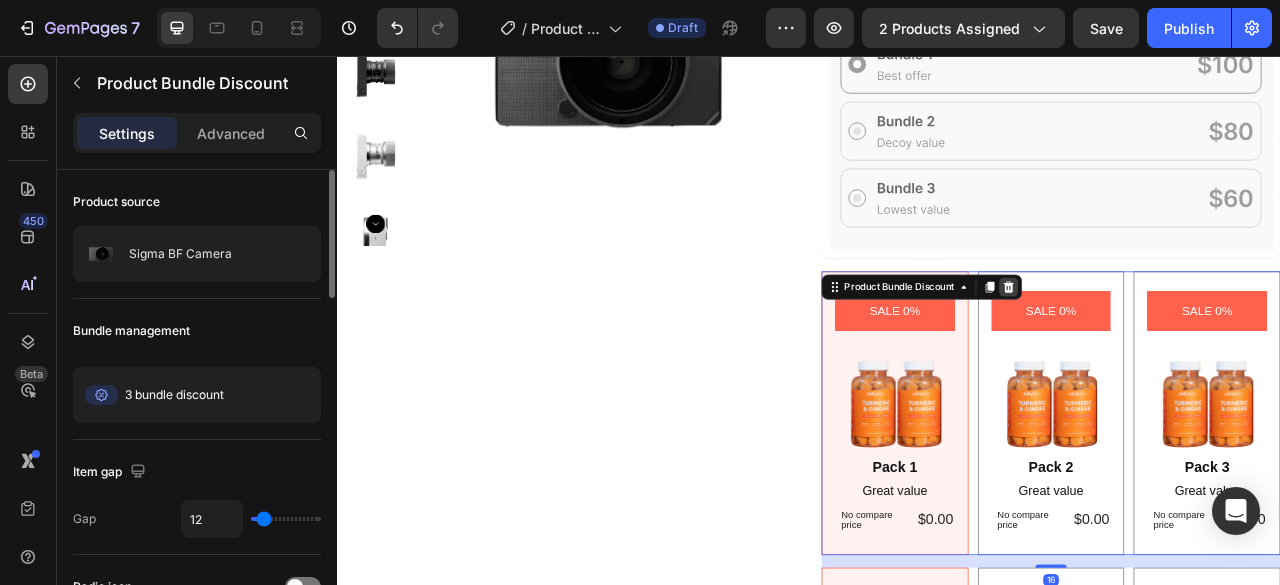 click 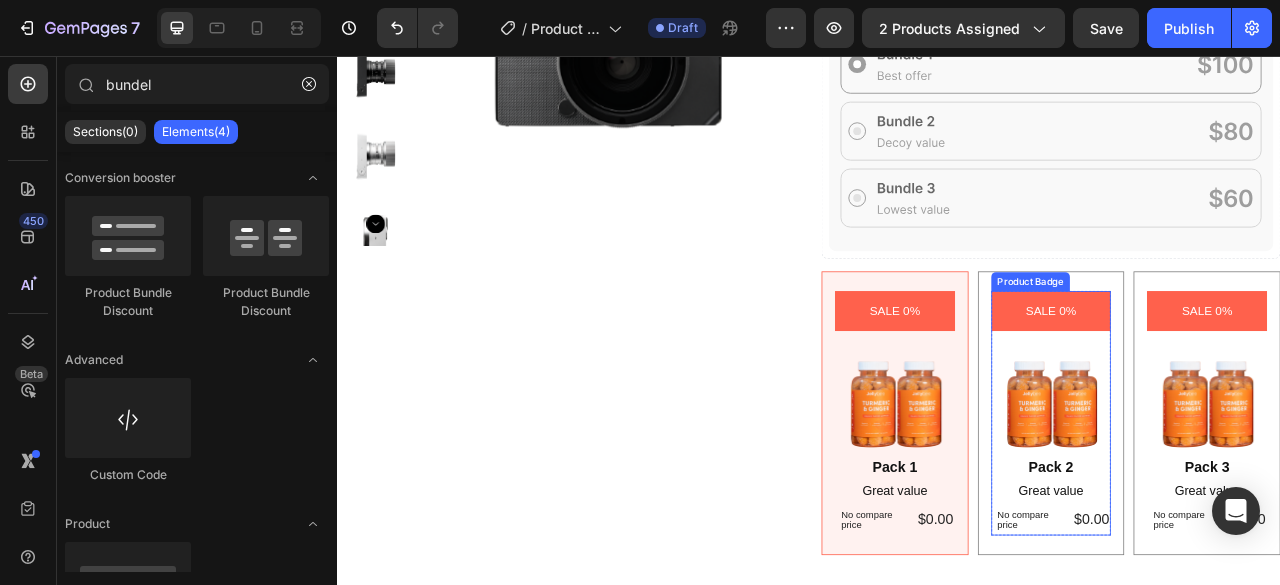 click on "SALE 0%" at bounding box center (1245, 380) 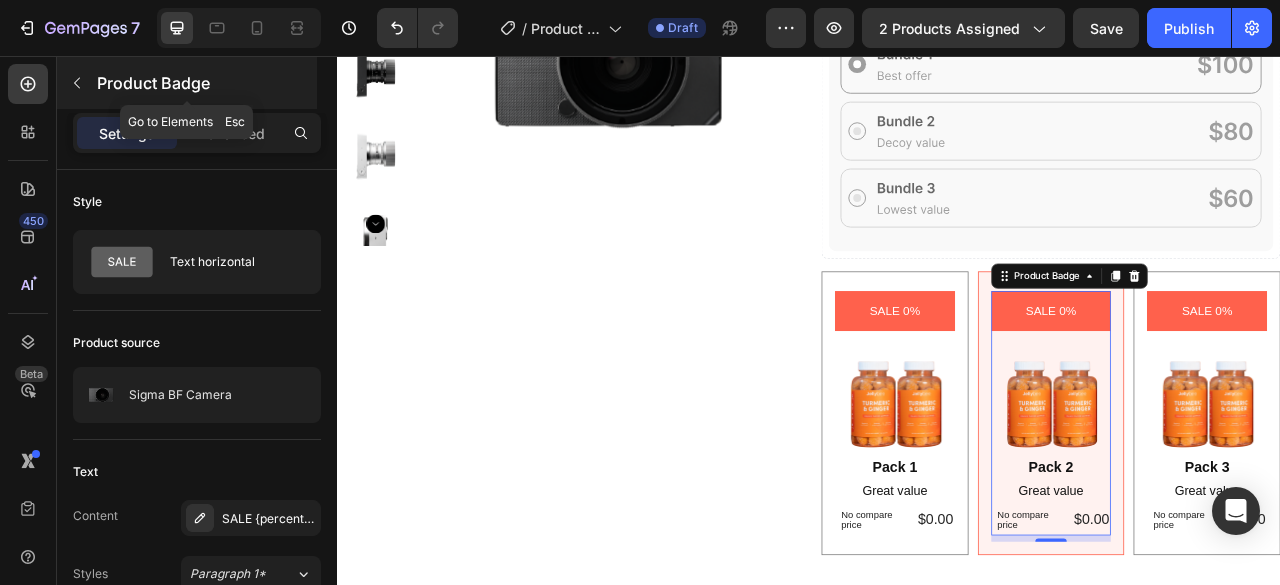 click at bounding box center (77, 83) 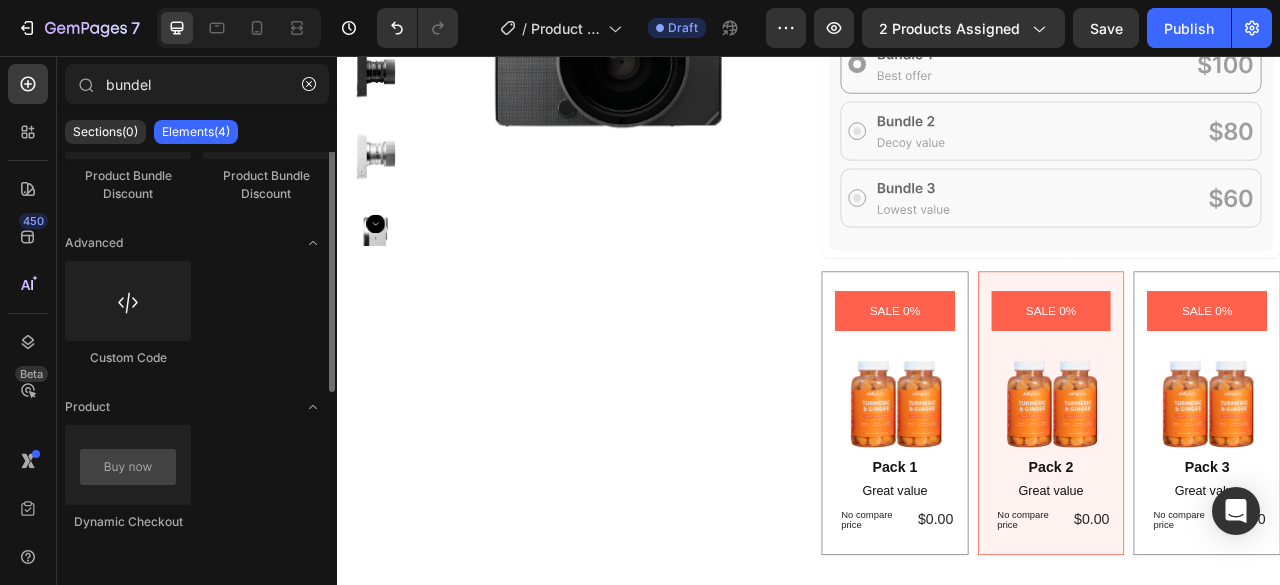 scroll, scrollTop: 17, scrollLeft: 0, axis: vertical 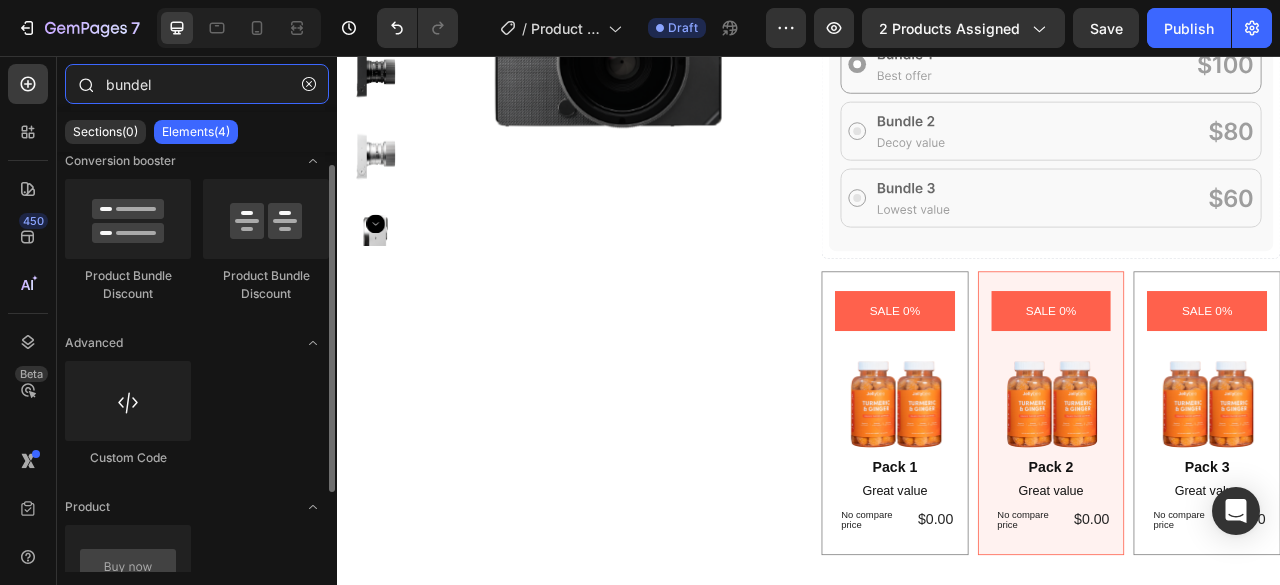 click on "bundel" at bounding box center [197, 84] 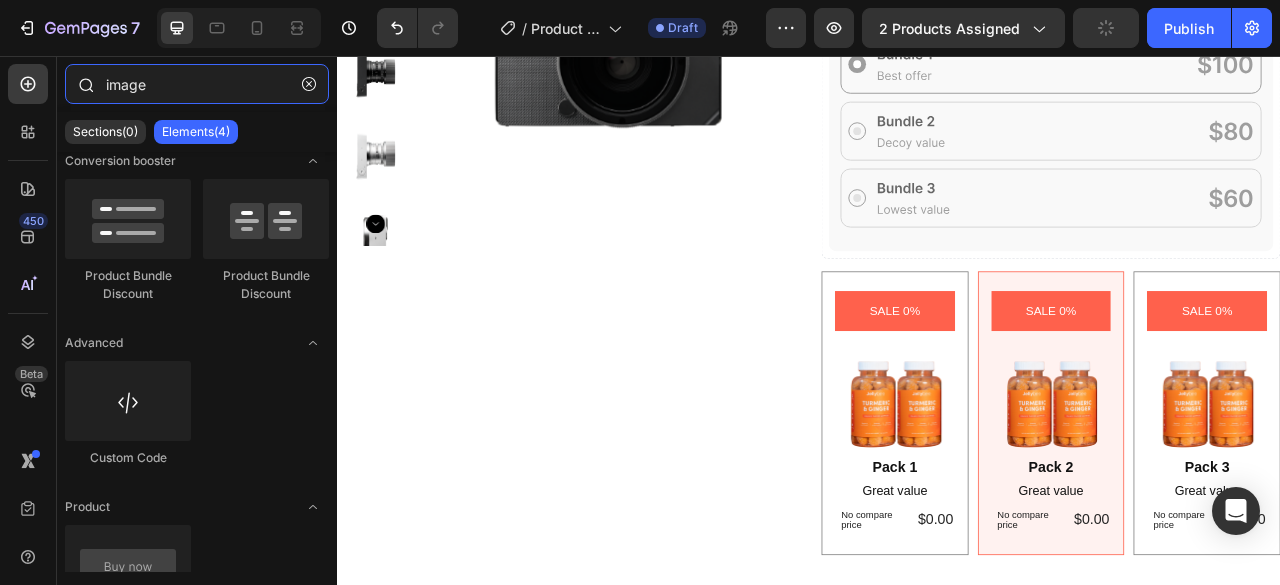 scroll, scrollTop: 0, scrollLeft: 0, axis: both 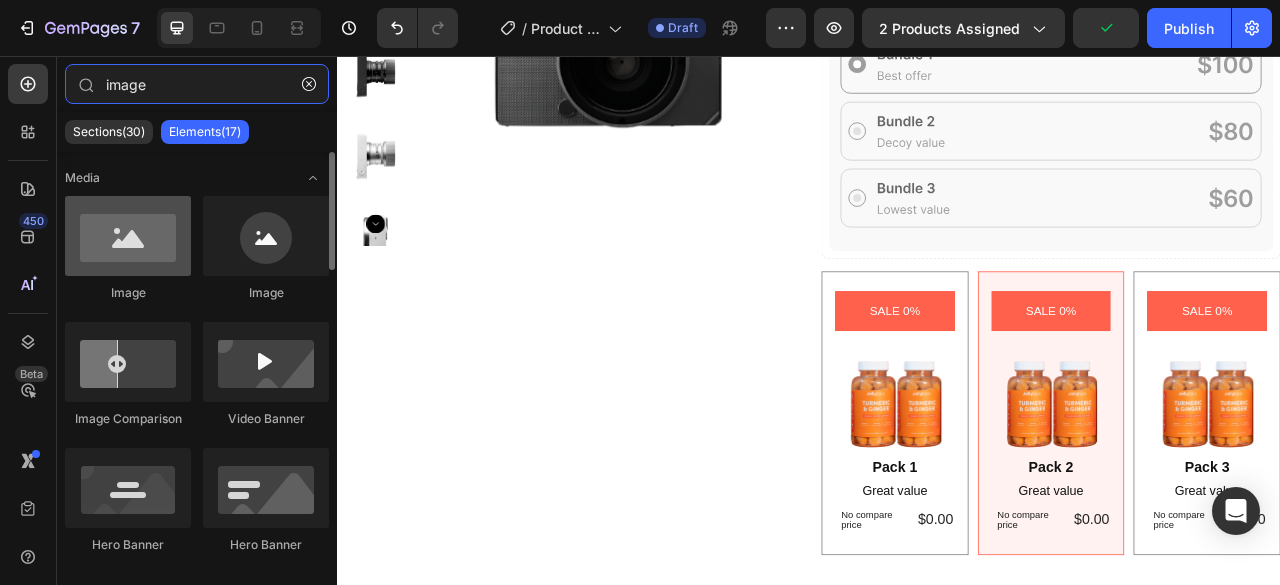 type on "image" 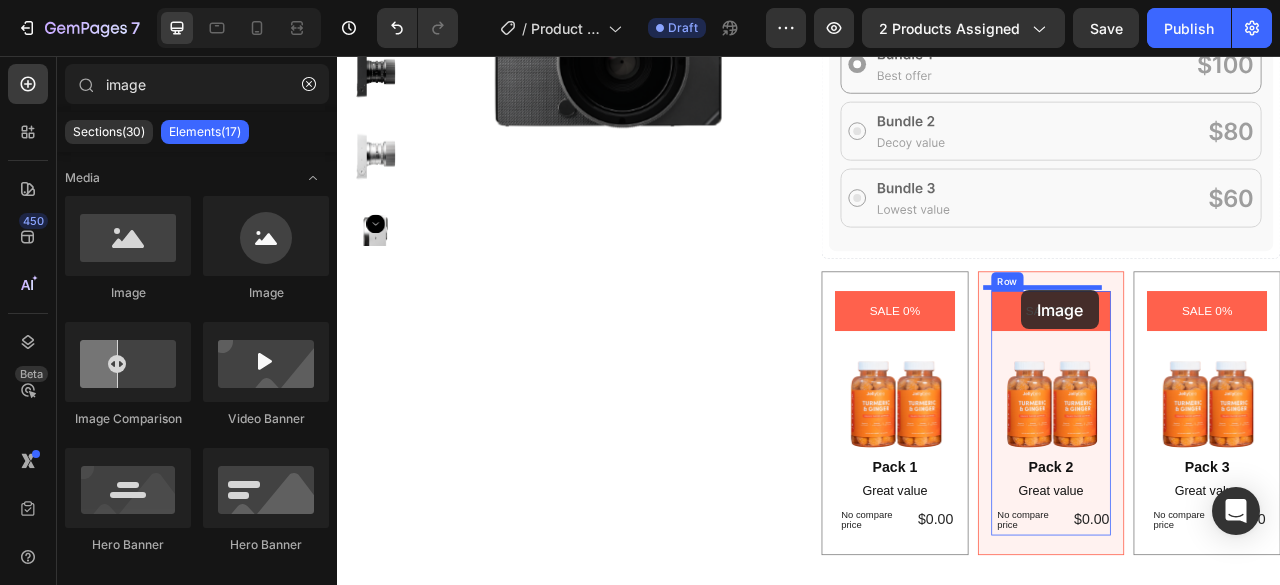 drag, startPoint x: 970, startPoint y: 444, endPoint x: 1207, endPoint y: 354, distance: 253.5133 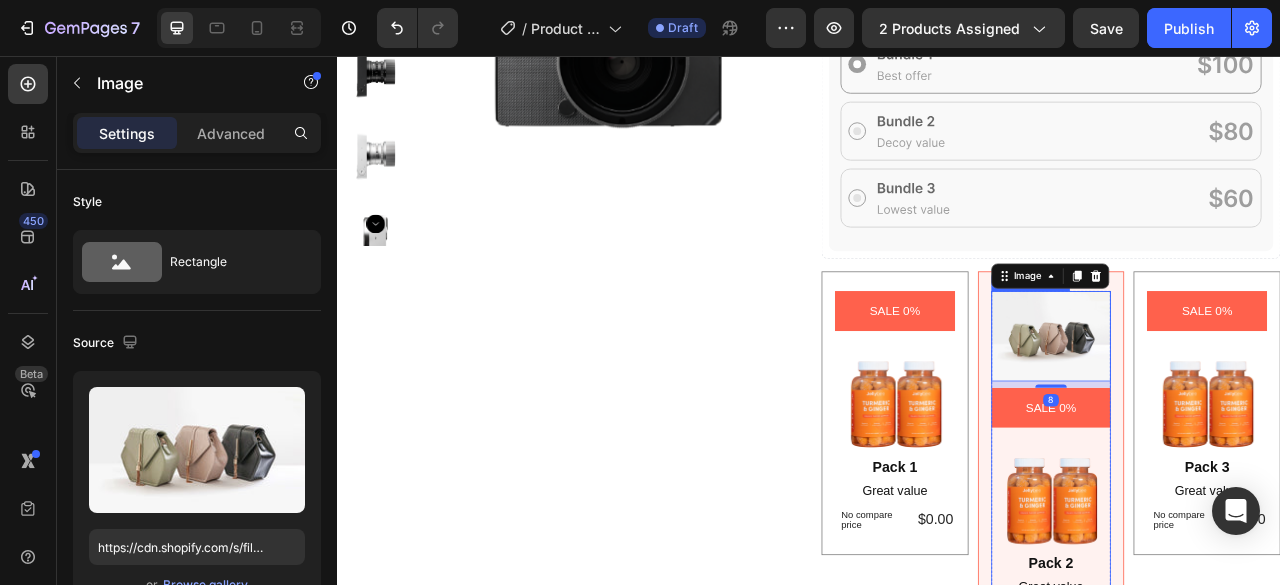 click on "SALE 0%" at bounding box center (1245, 503) 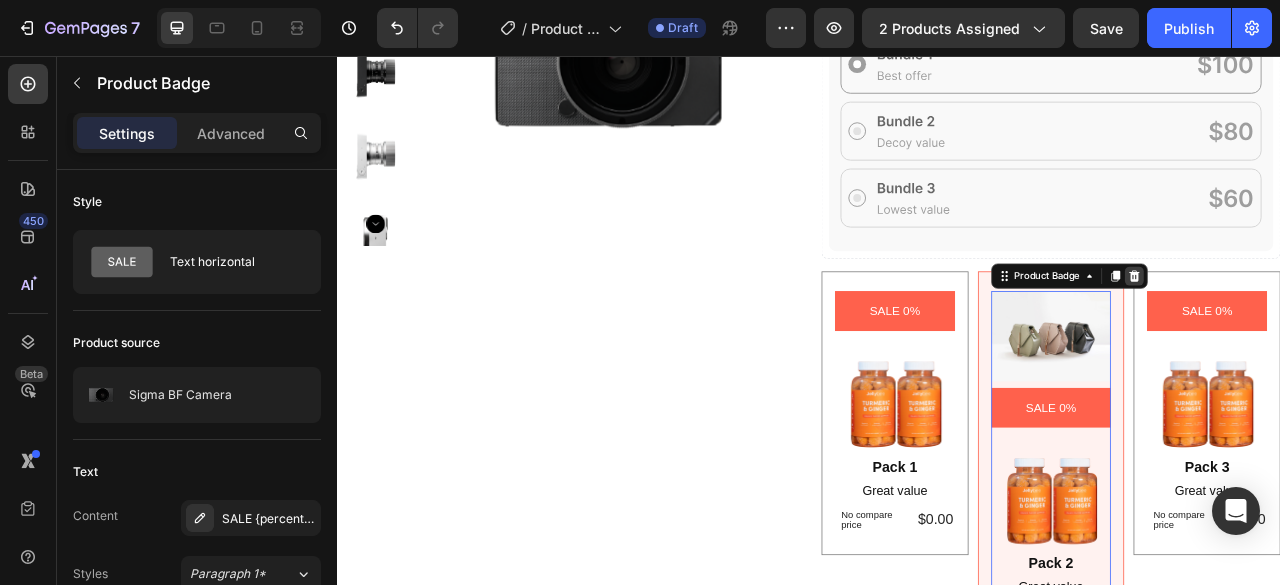 click 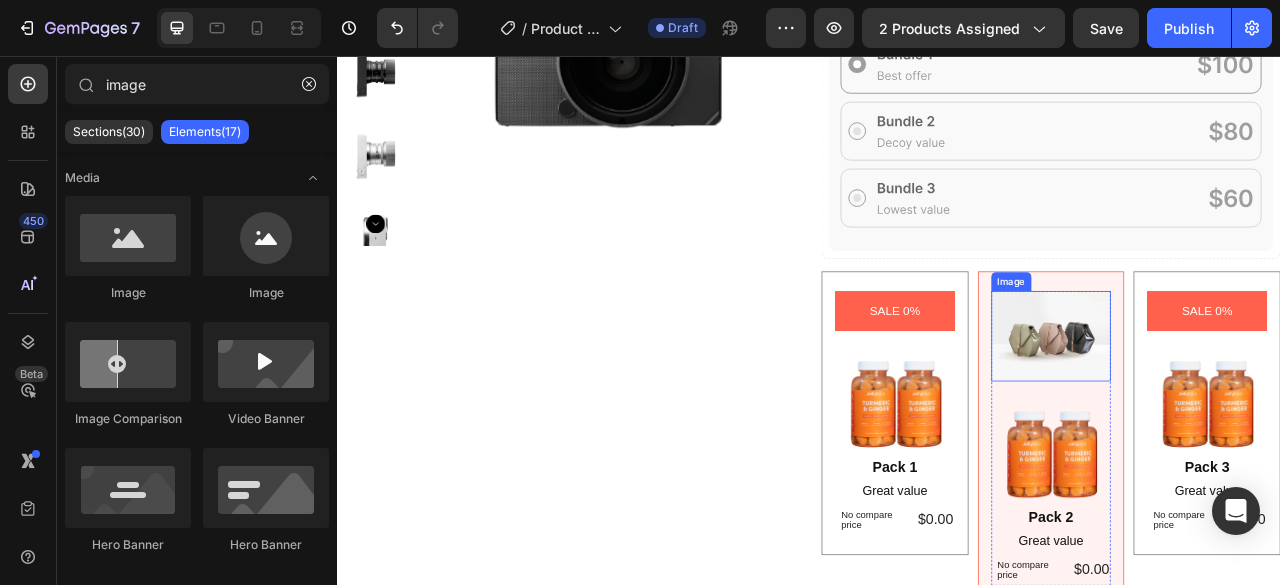 click at bounding box center (1245, 412) 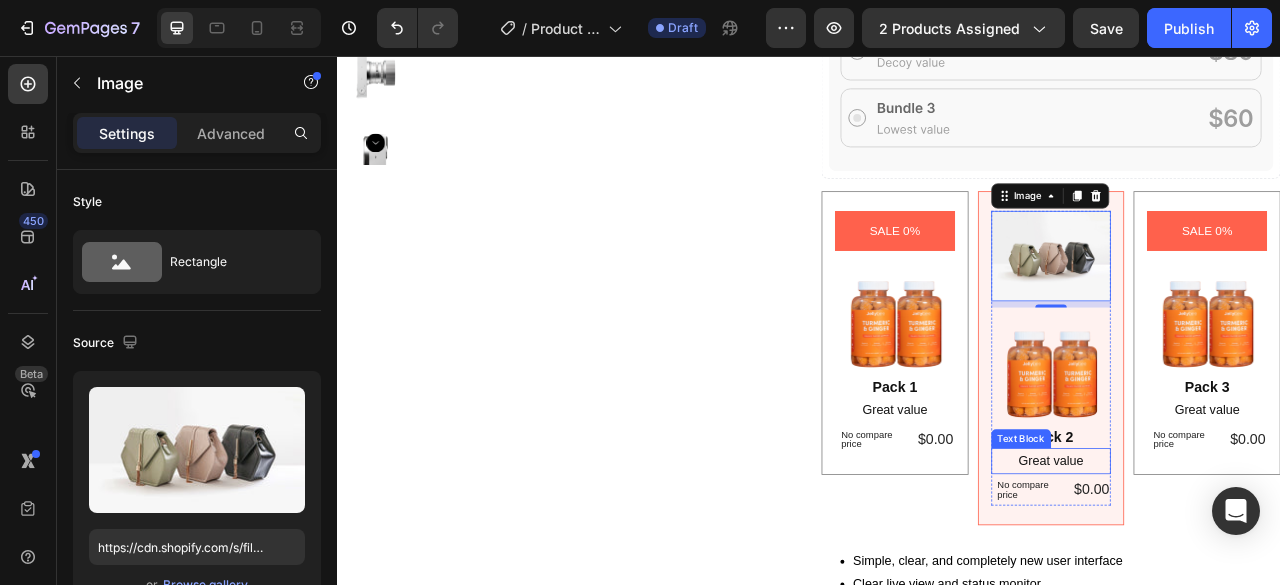 scroll, scrollTop: 700, scrollLeft: 0, axis: vertical 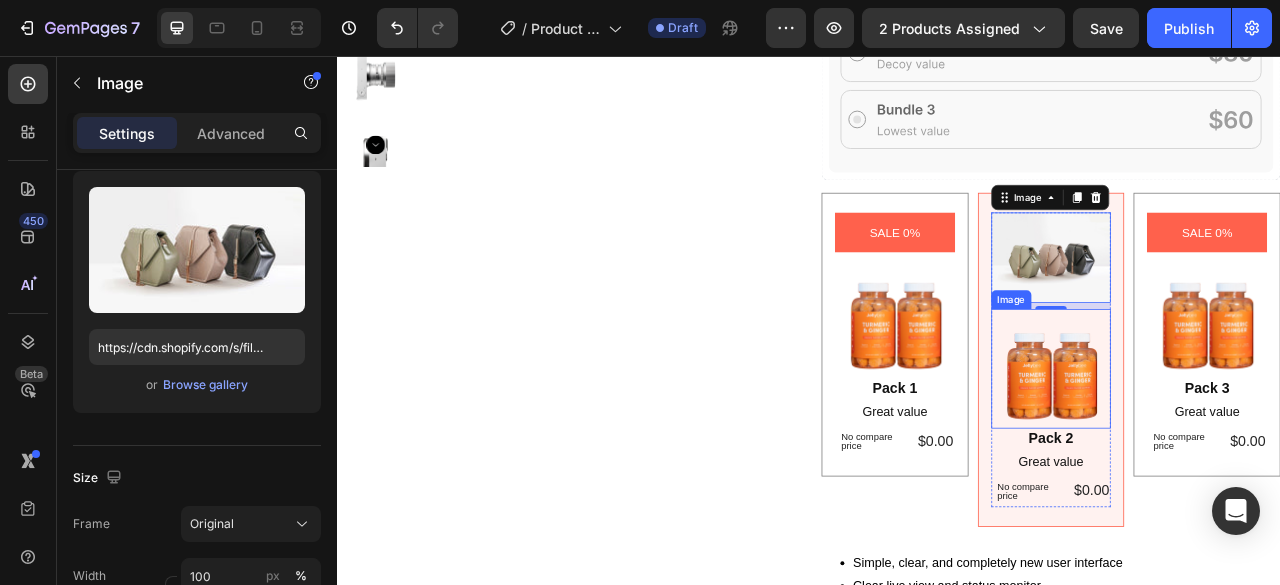 click at bounding box center (1245, 454) 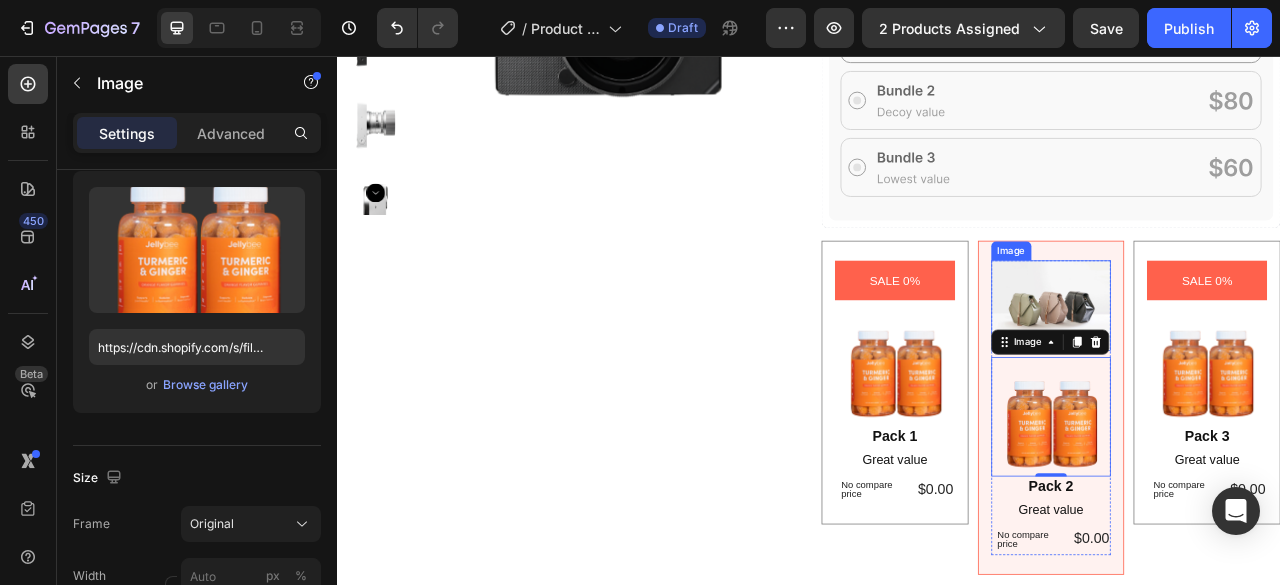 scroll, scrollTop: 700, scrollLeft: 0, axis: vertical 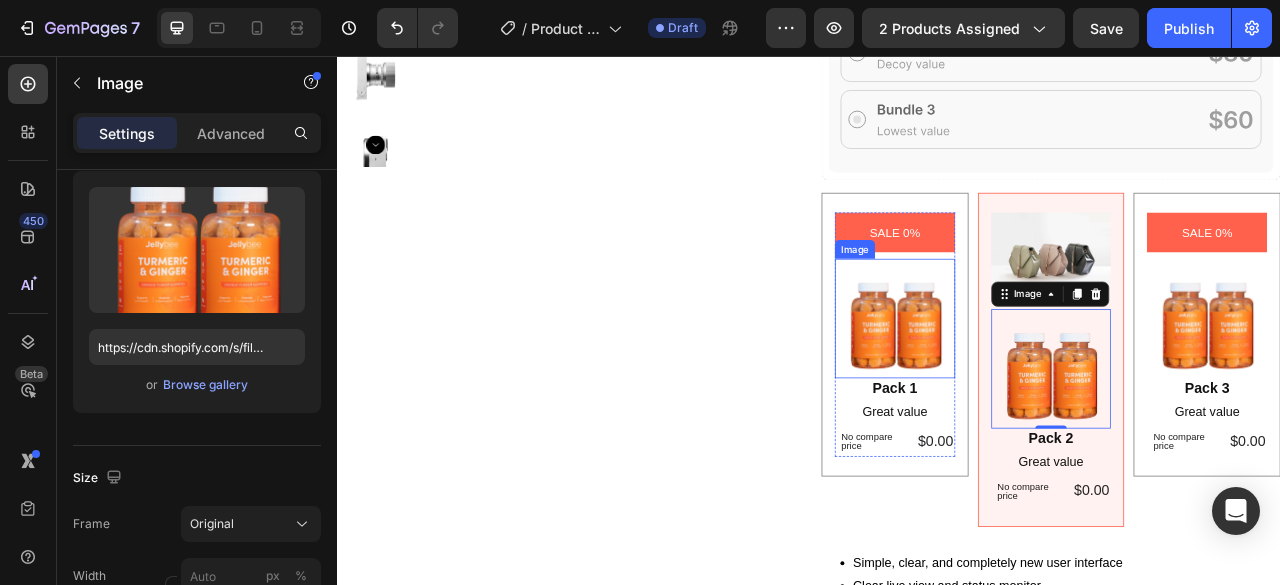 click at bounding box center [1046, 390] 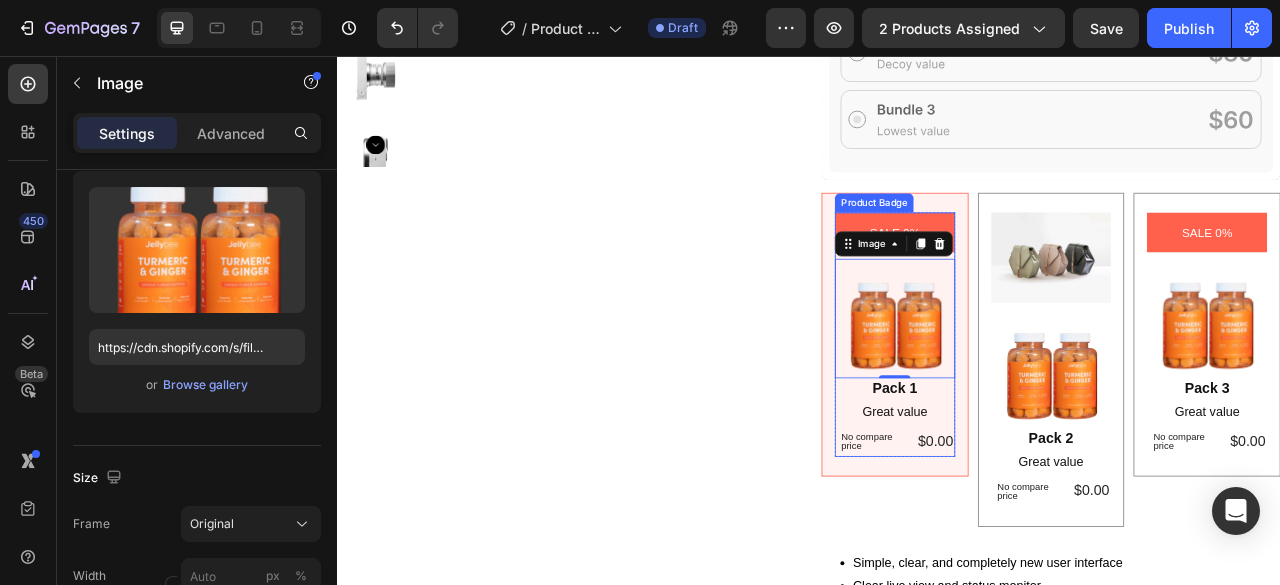 click on "SALE 0%" at bounding box center (1046, 280) 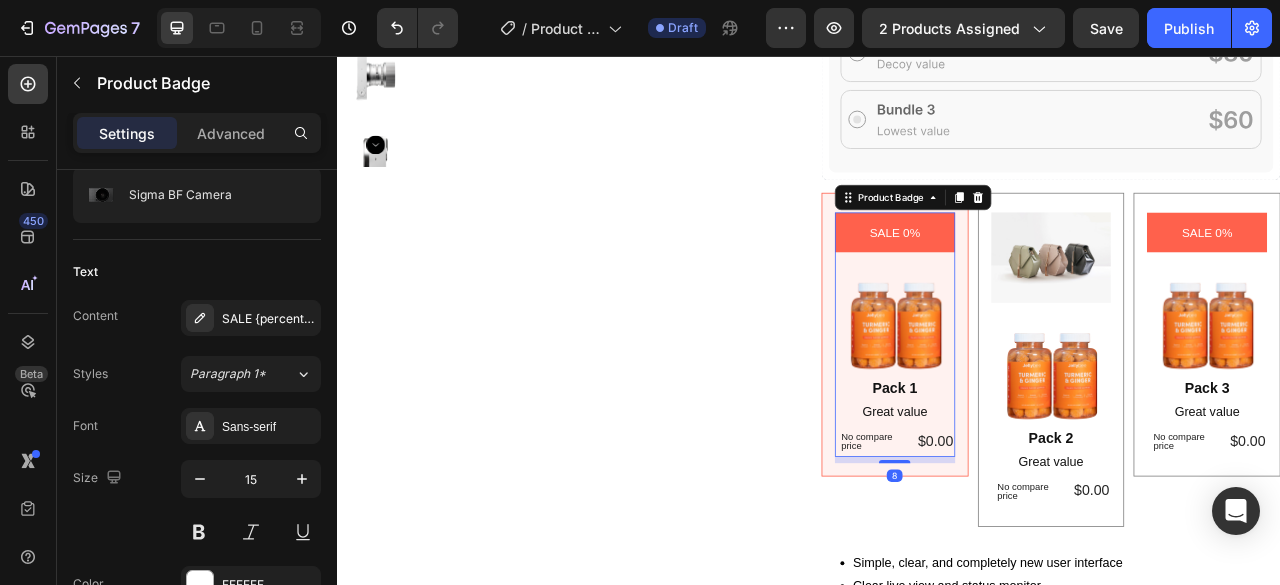 scroll, scrollTop: 0, scrollLeft: 0, axis: both 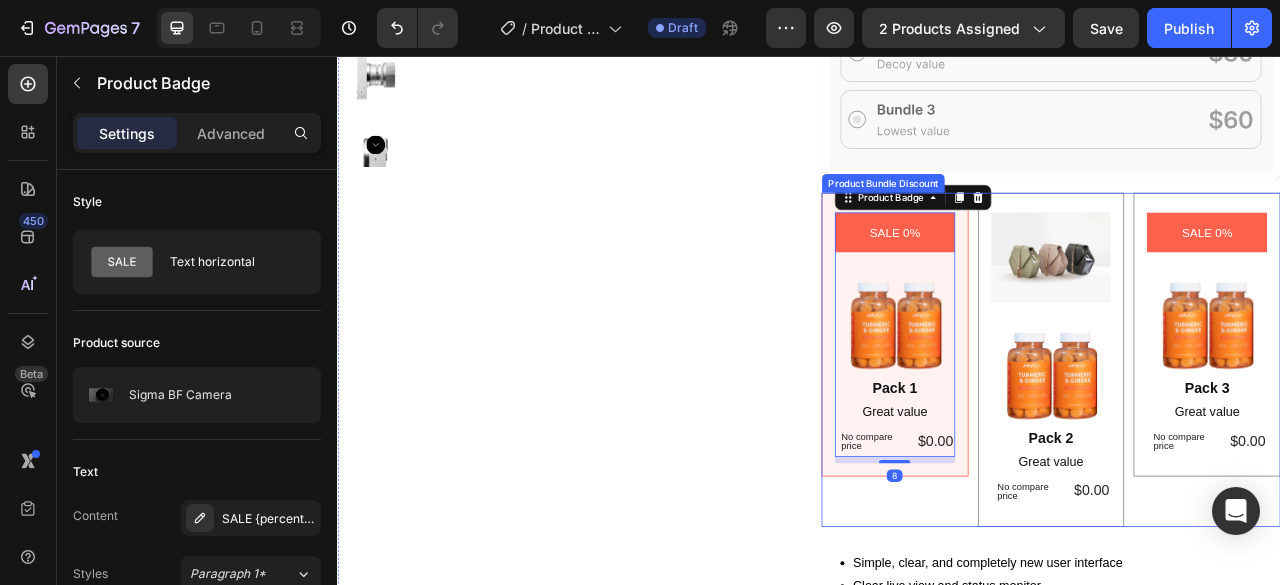 click on "SALE 0% Product Badge   8 Image Pack 1 Text Block Great value Text Block No compare price Product Price $0.00 Product Price Product Price Row Row" at bounding box center [1046, 410] 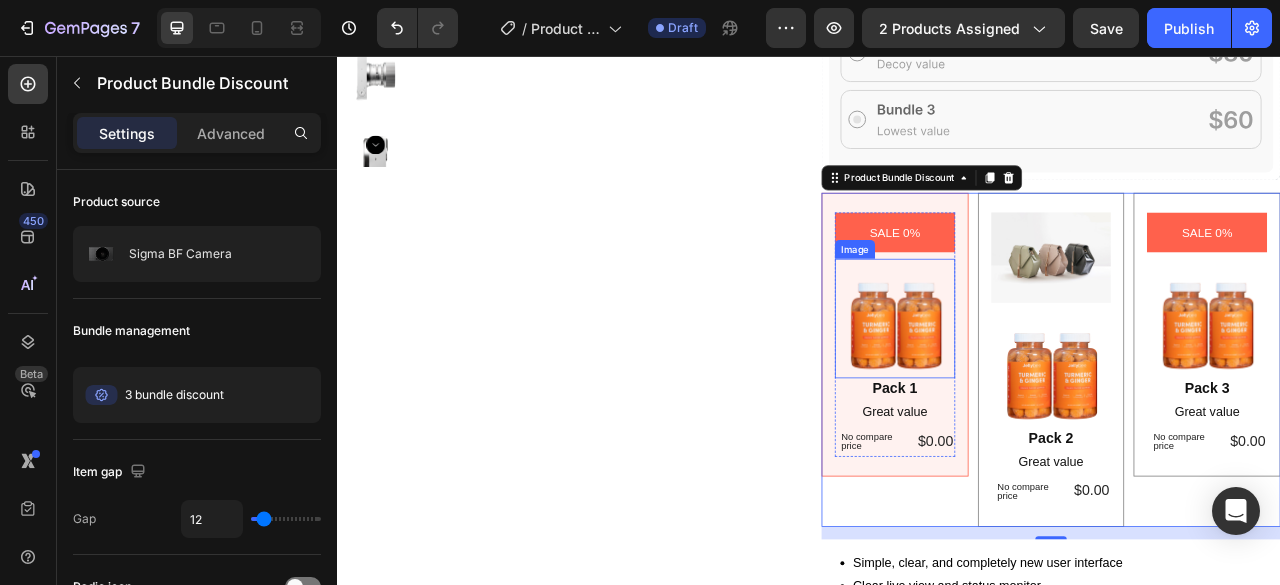 drag, startPoint x: 1036, startPoint y: 417, endPoint x: 1078, endPoint y: 419, distance: 42.047592 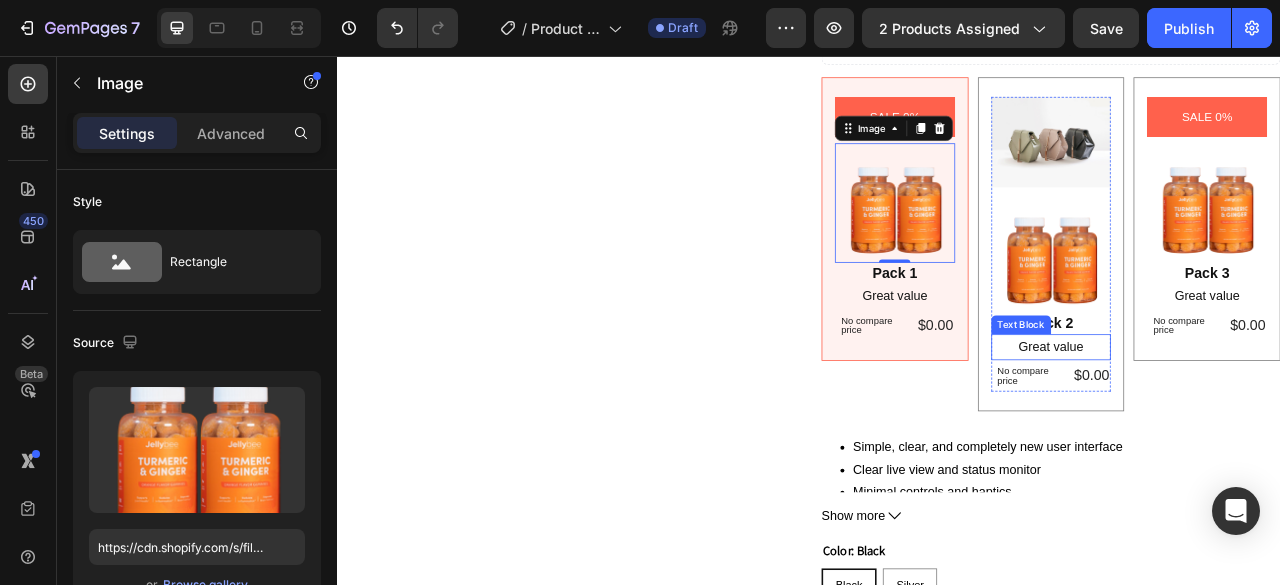 scroll, scrollTop: 1000, scrollLeft: 0, axis: vertical 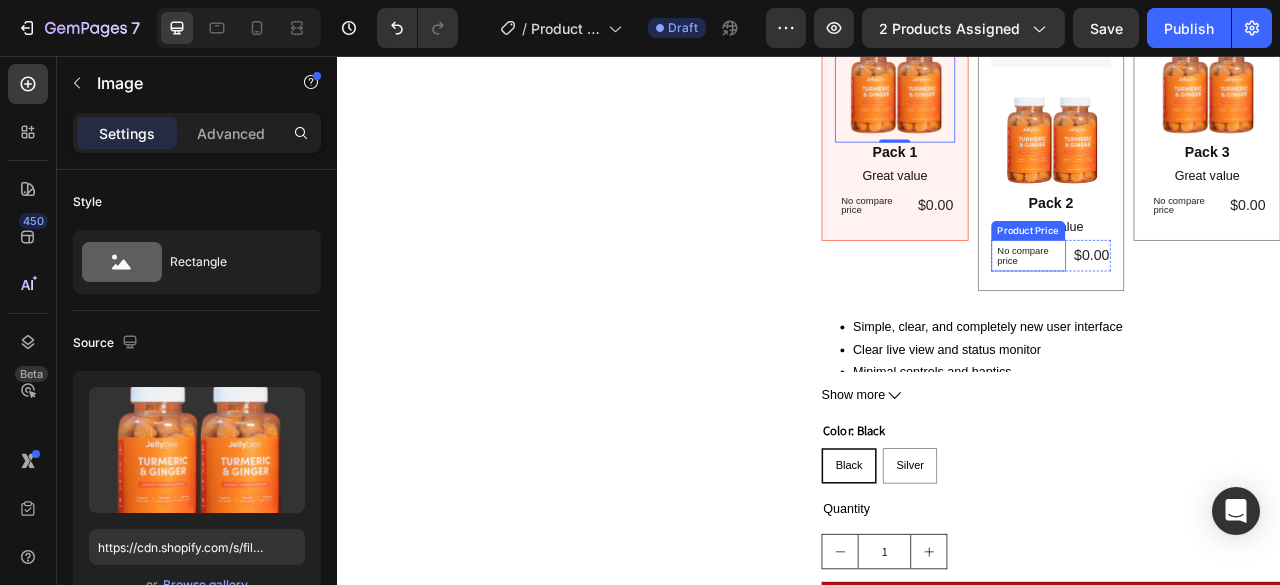 click on "Text Block" at bounding box center (1208, 218) 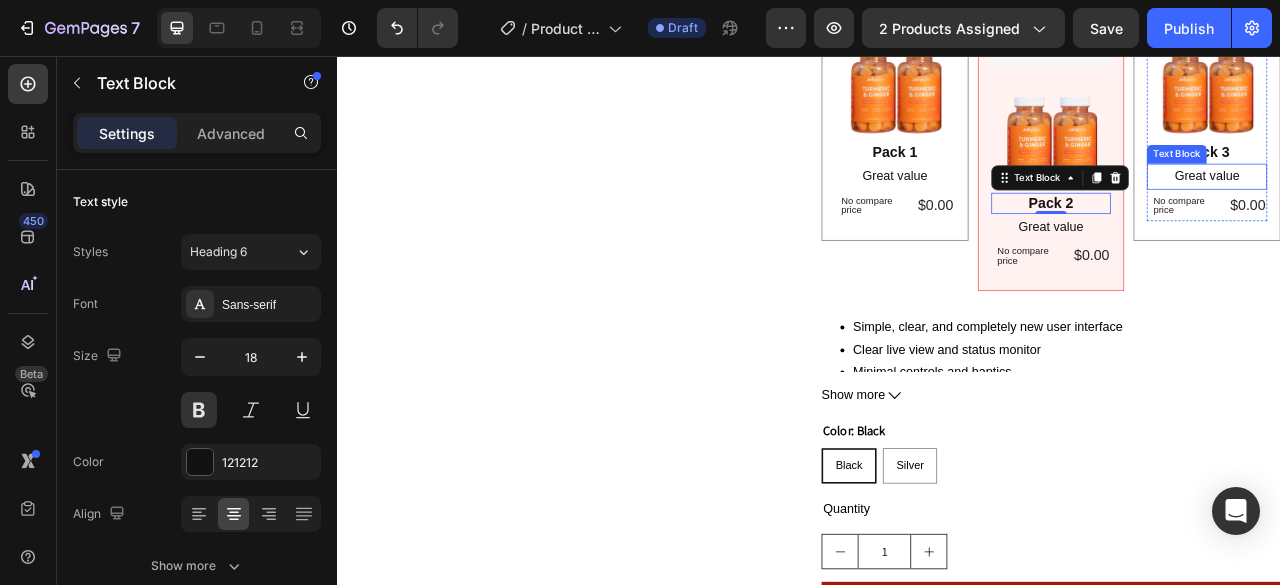 click on "SALE 0% Product Badge Image Pack 3 Text Block Great value Text Block No compare price Product Price $0.00 Product Price Product Price Row" at bounding box center (1443, 110) 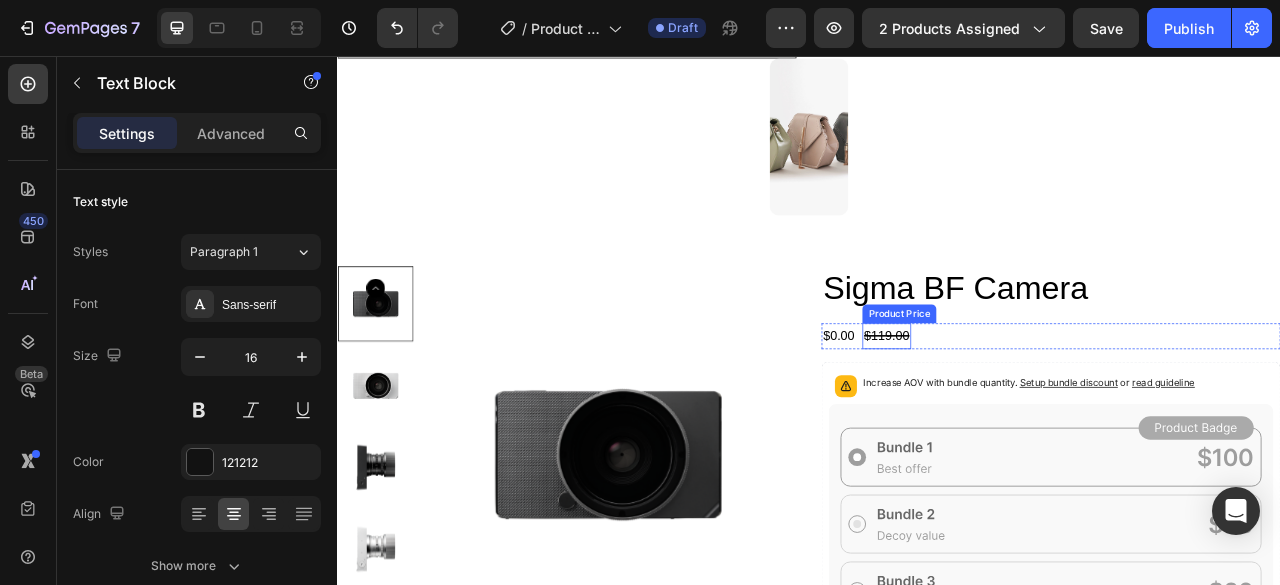 scroll, scrollTop: 400, scrollLeft: 0, axis: vertical 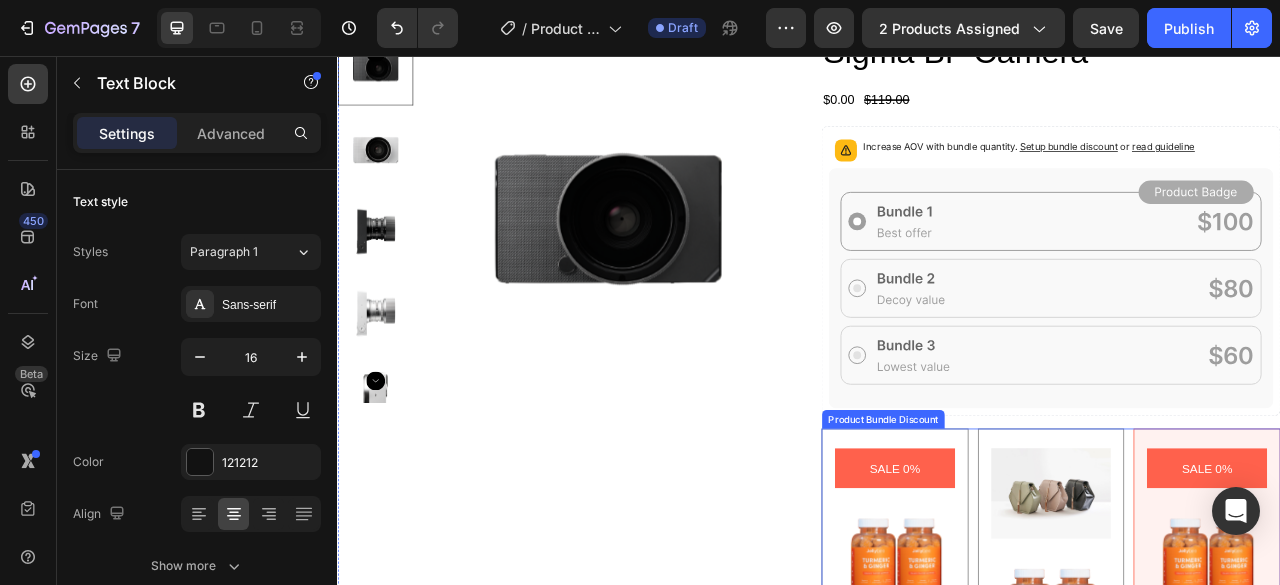 click on "SALE 0% Product Badge Image Pack 1 Text Block Great value Text Block No compare price Product Price $0.00 Product Price Product Price Row Row" at bounding box center (1046, 710) 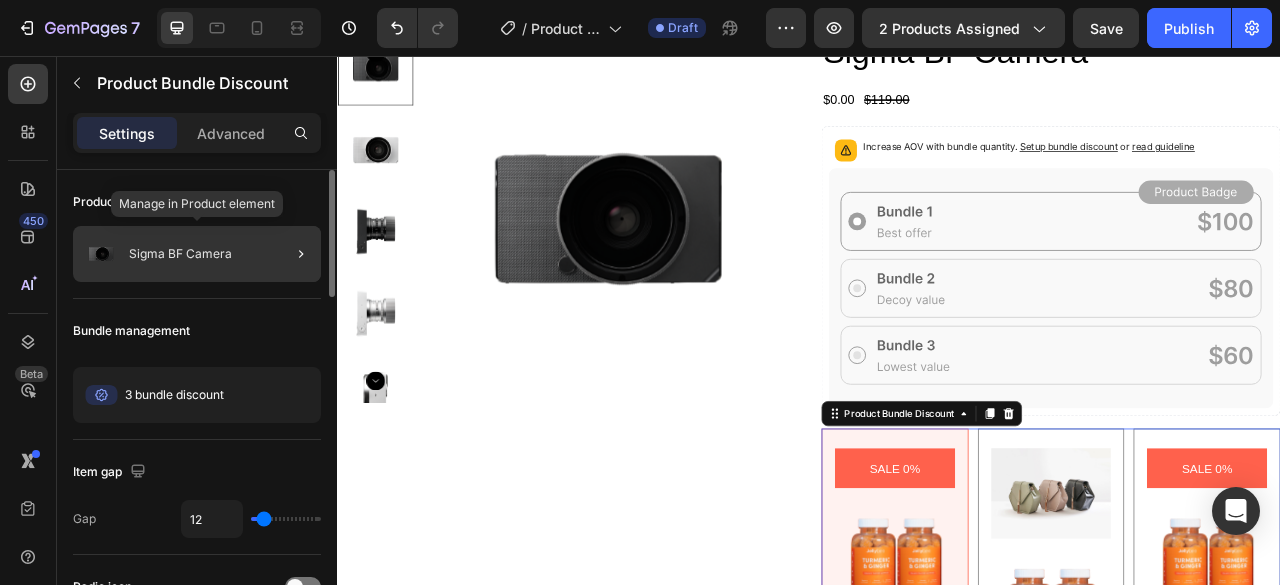 click on "Sigma BF Camera" 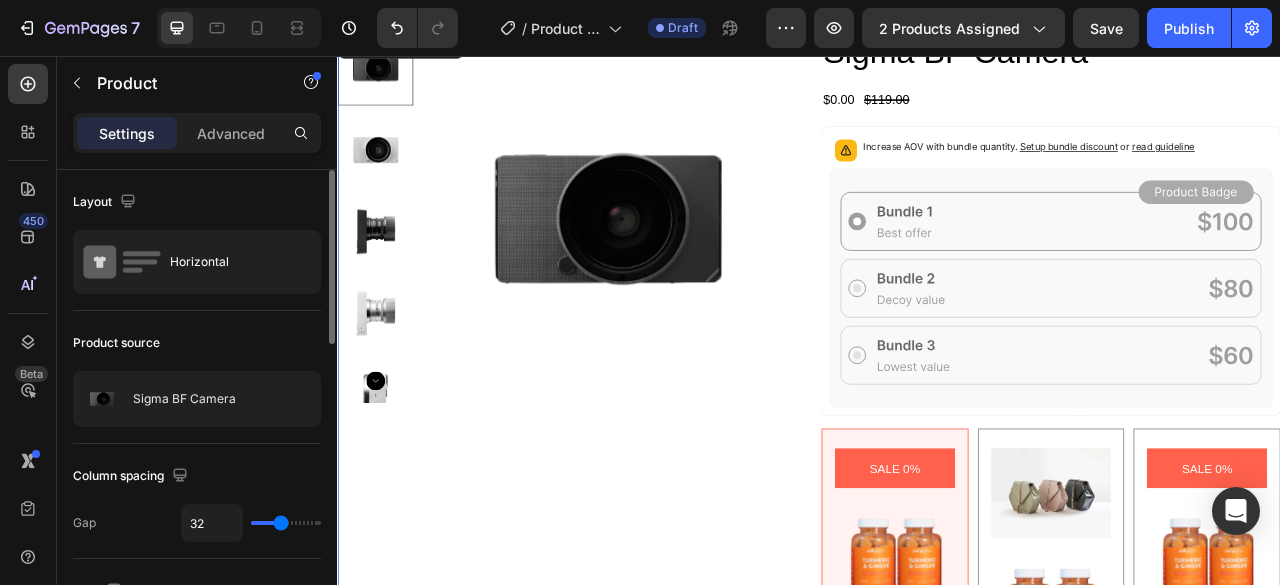 scroll, scrollTop: 200, scrollLeft: 0, axis: vertical 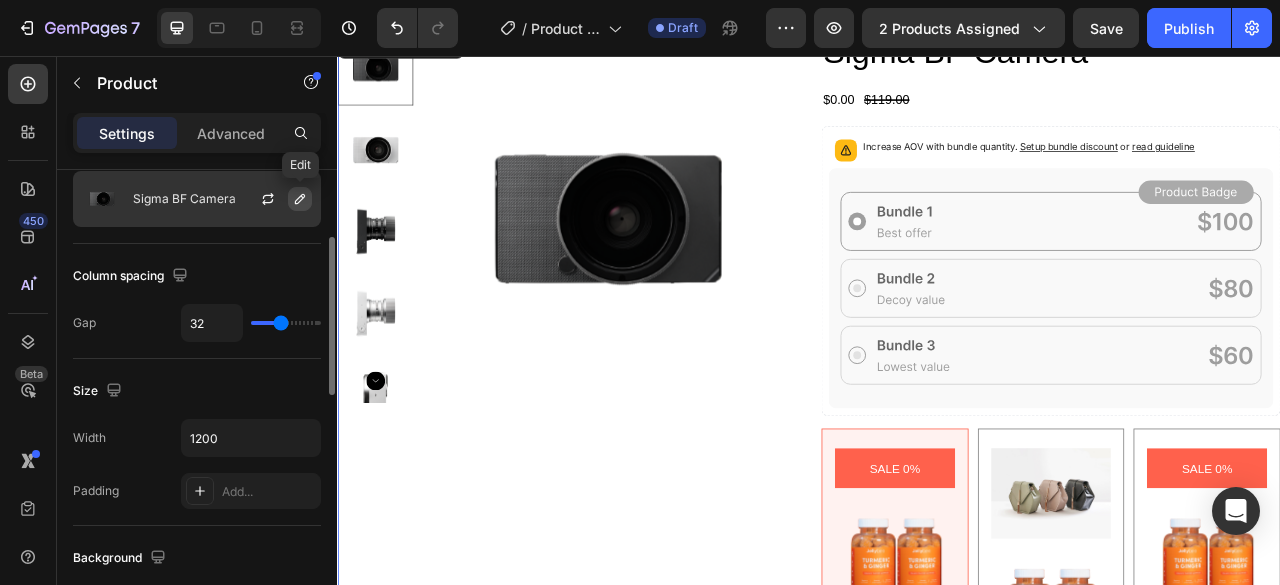 click 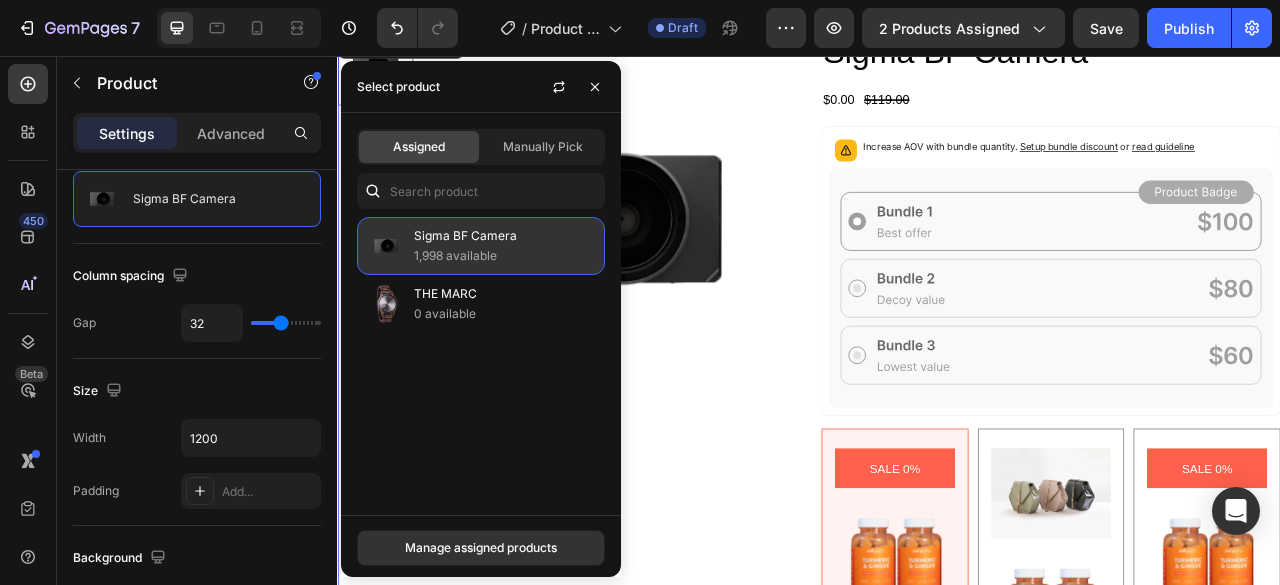 click on "1,998 available" at bounding box center (505, 256) 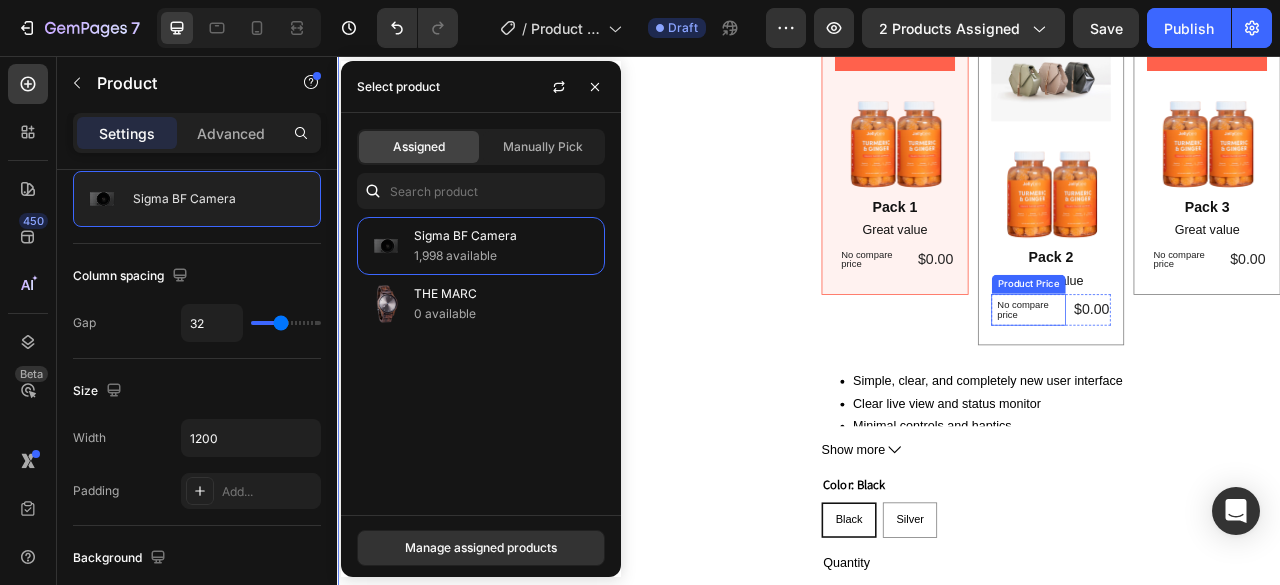 scroll, scrollTop: 900, scrollLeft: 0, axis: vertical 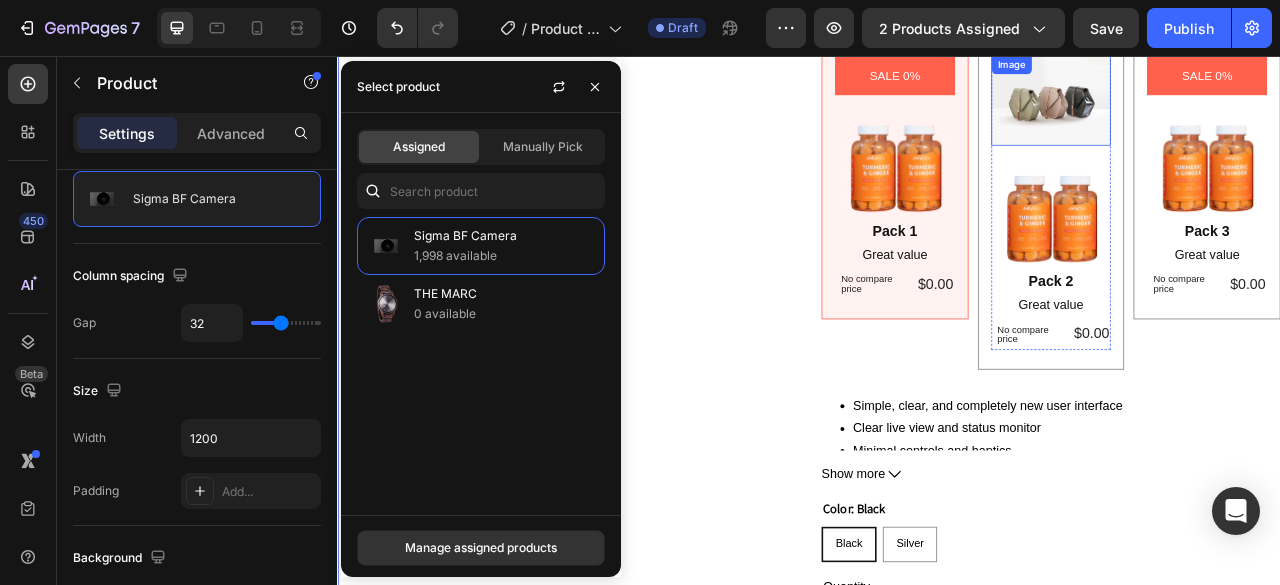 click at bounding box center (1245, 112) 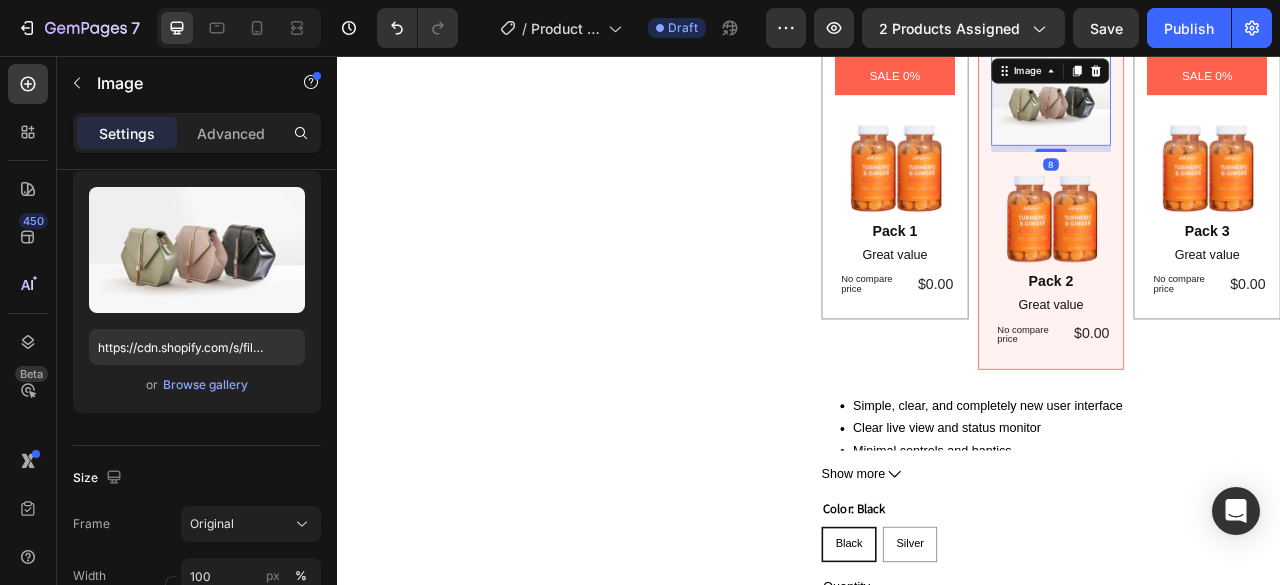 scroll, scrollTop: 0, scrollLeft: 0, axis: both 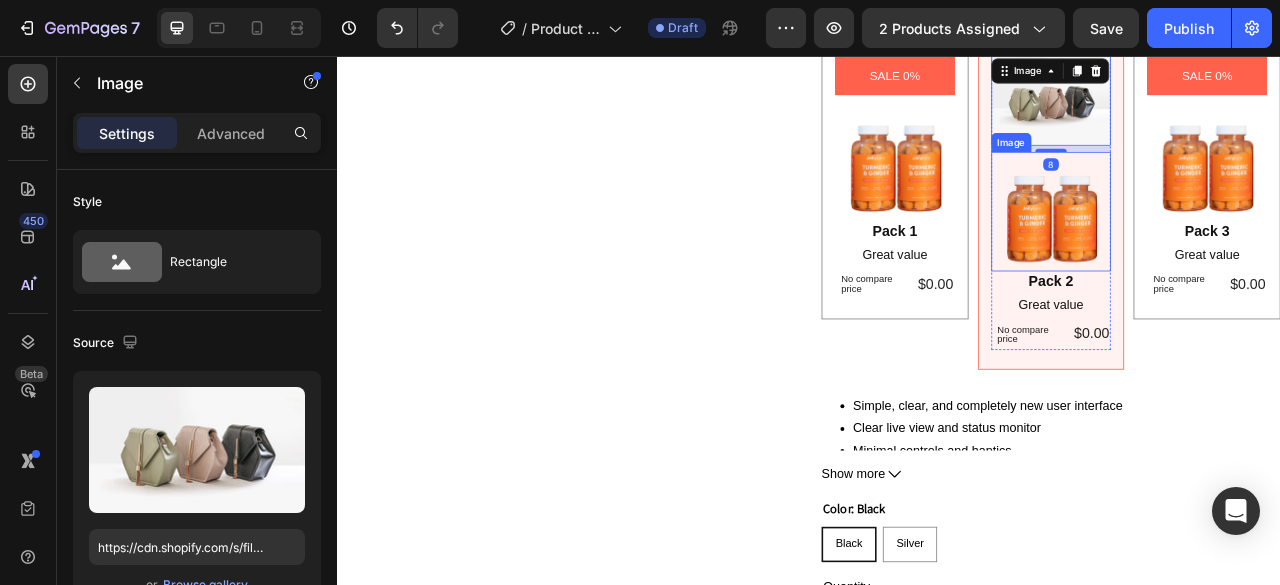 click at bounding box center (1245, 254) 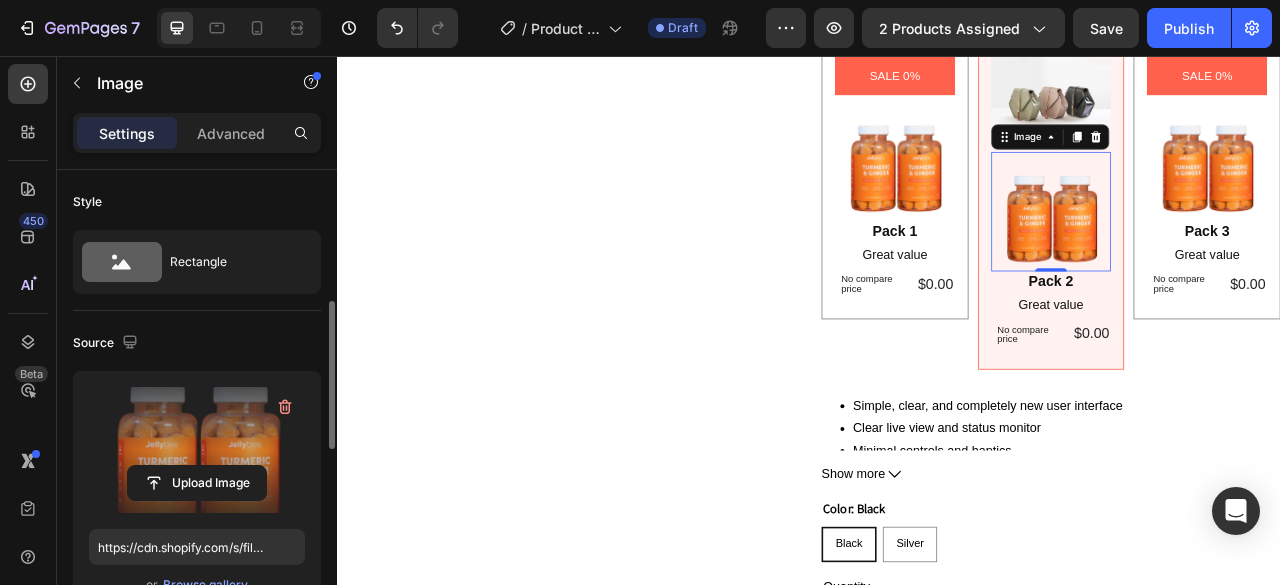scroll, scrollTop: 200, scrollLeft: 0, axis: vertical 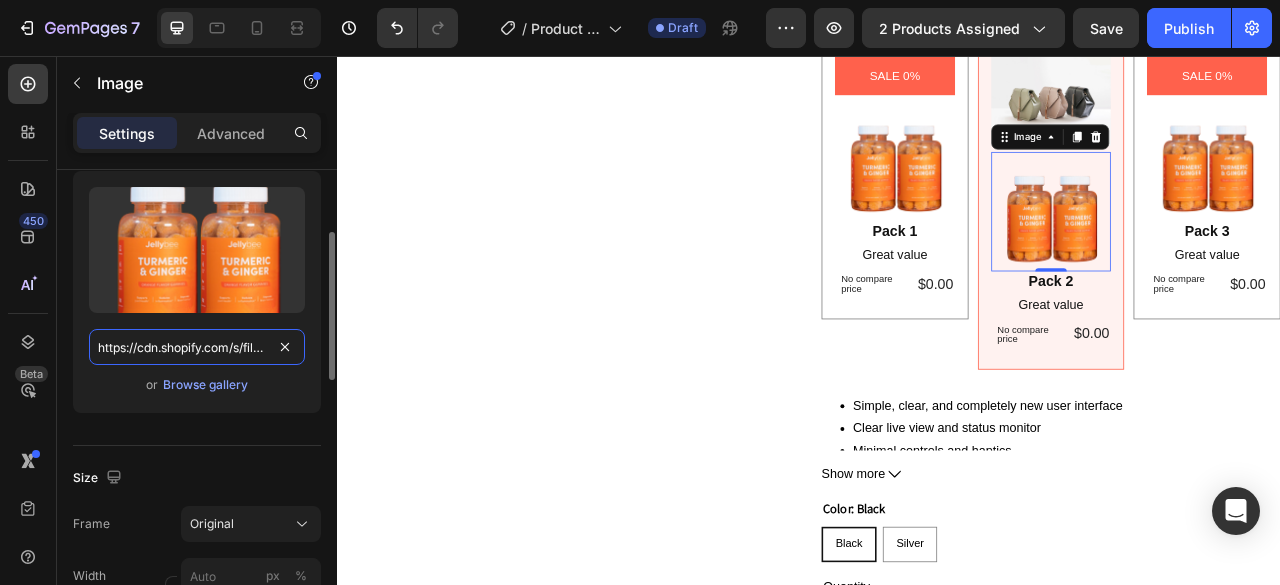 click on "https://cdn.shopify.com/s/files/1/0617/5296/7323/files/gempages_516637113702155432-b286a16e-98e6-48ba-889d-a36b64249436.png" at bounding box center (197, 347) 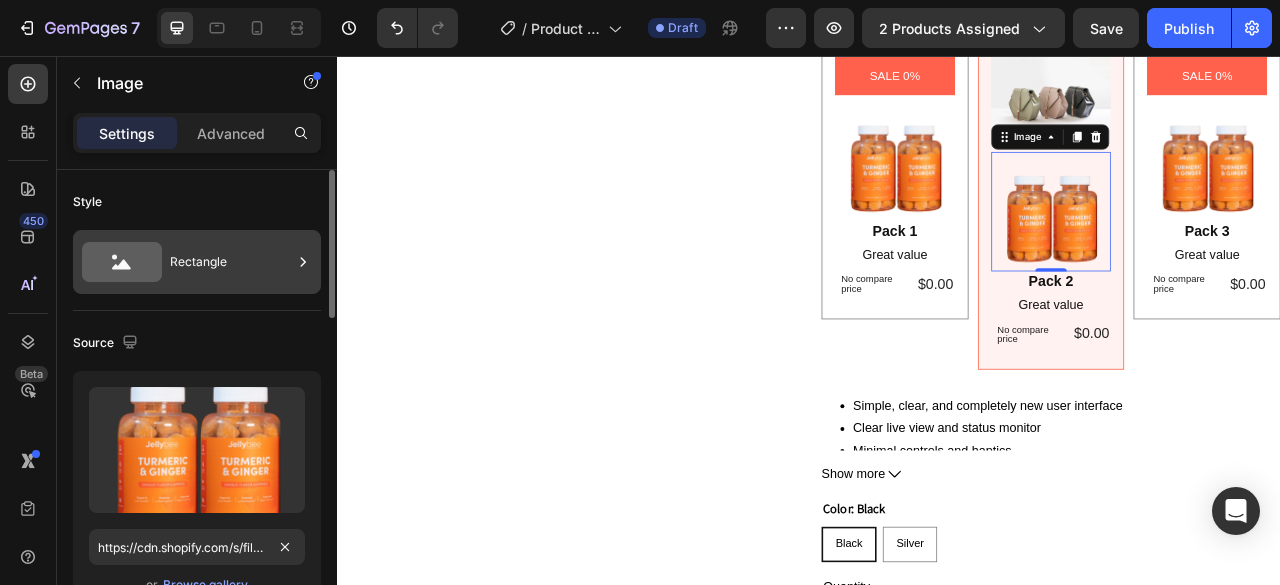 click on "Rectangle" at bounding box center (231, 262) 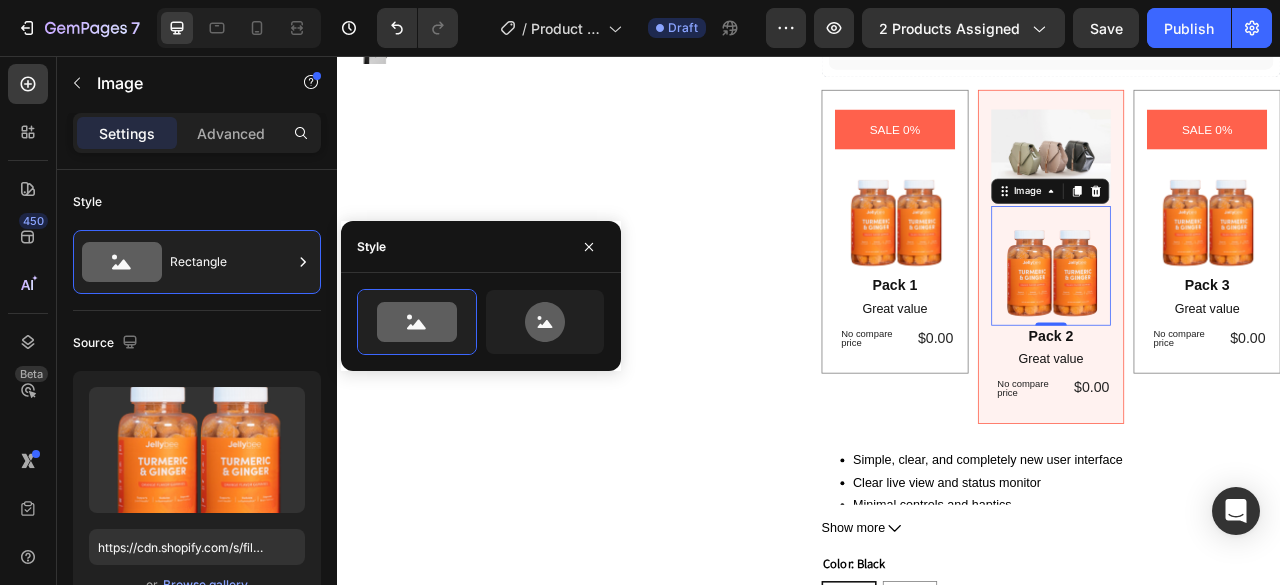 scroll, scrollTop: 800, scrollLeft: 0, axis: vertical 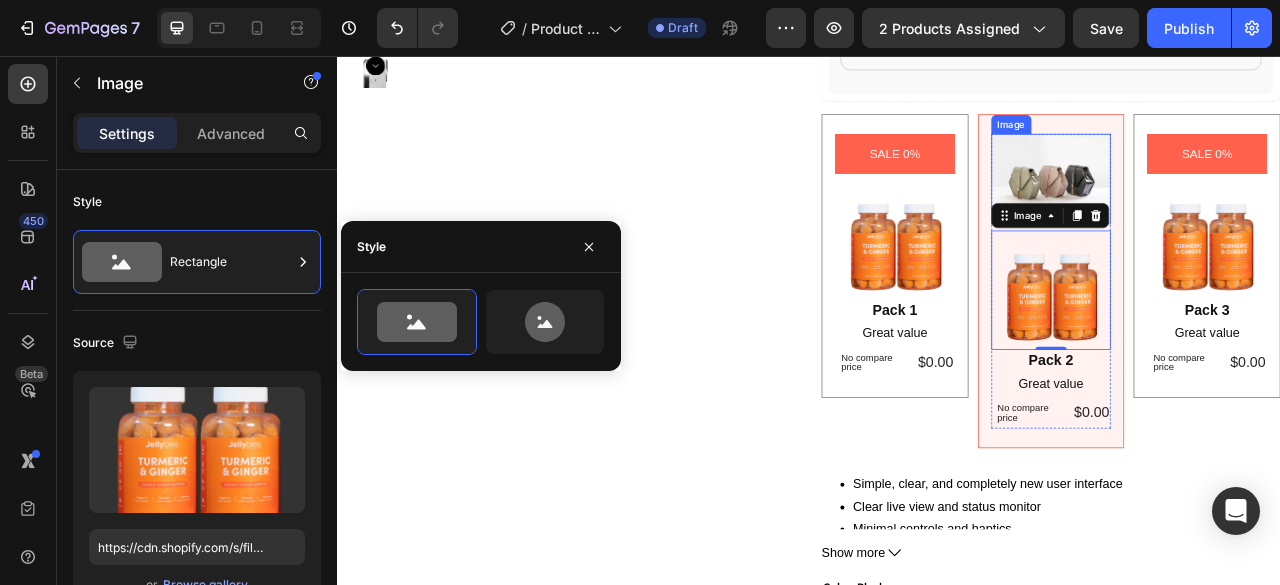 click at bounding box center [1245, 212] 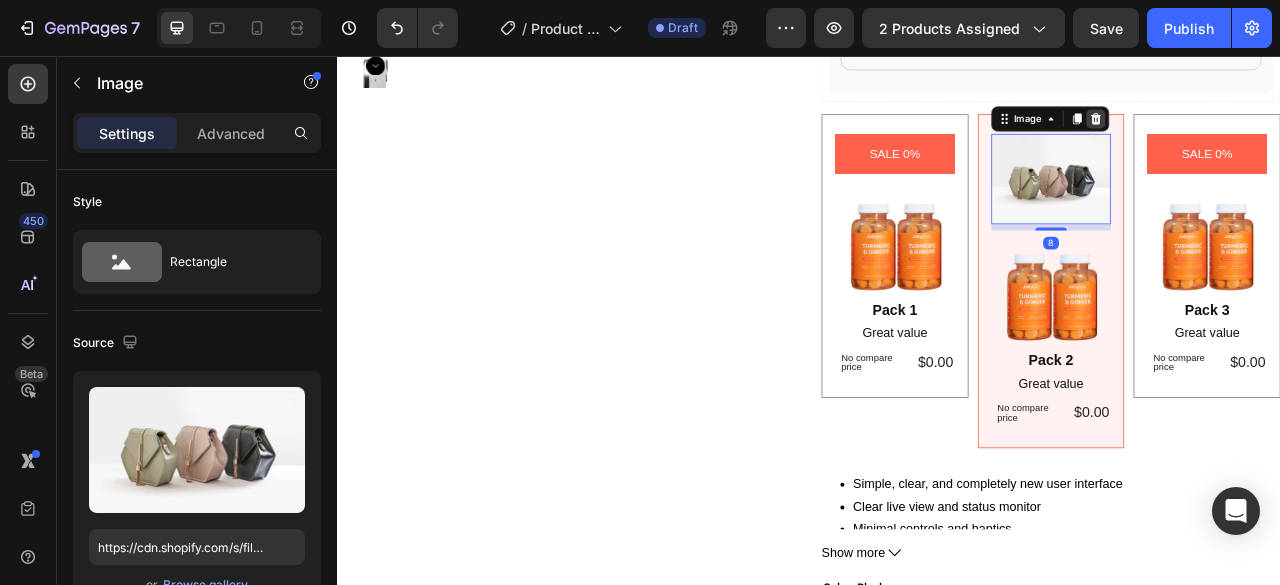 click 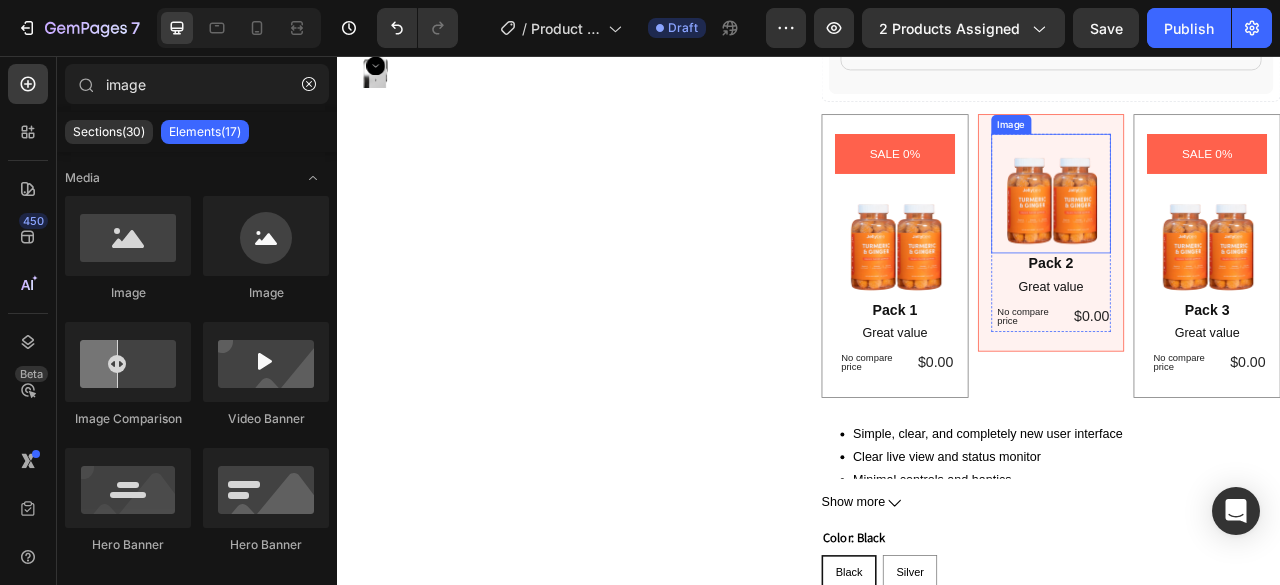 click at bounding box center (1245, 231) 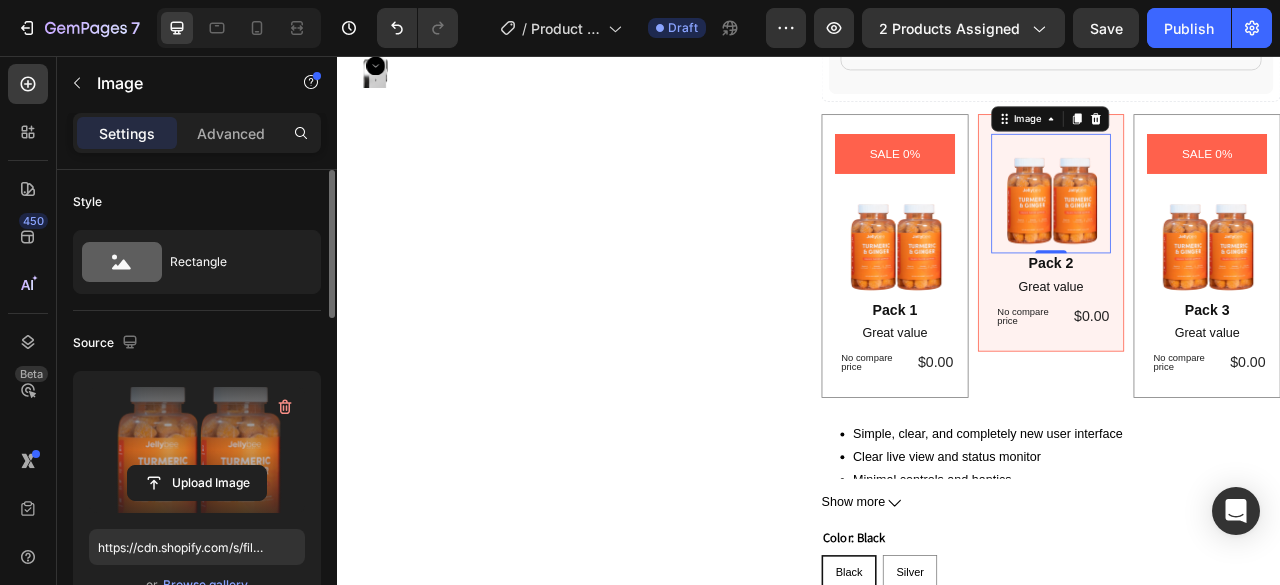 scroll, scrollTop: 100, scrollLeft: 0, axis: vertical 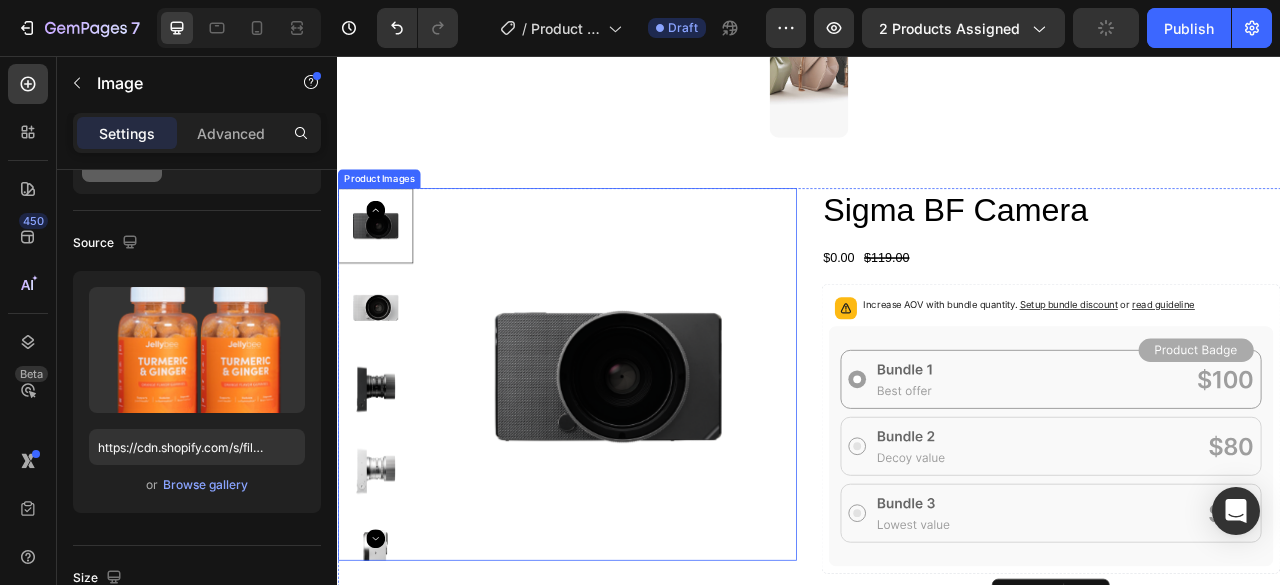 click at bounding box center [681, 464] 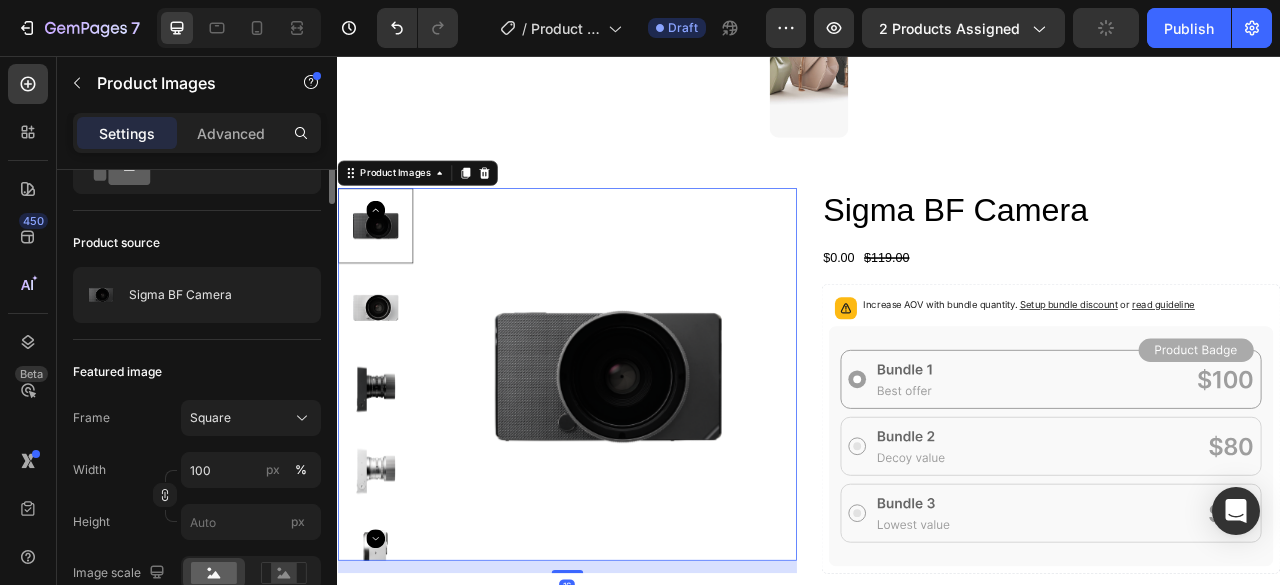 scroll, scrollTop: 0, scrollLeft: 0, axis: both 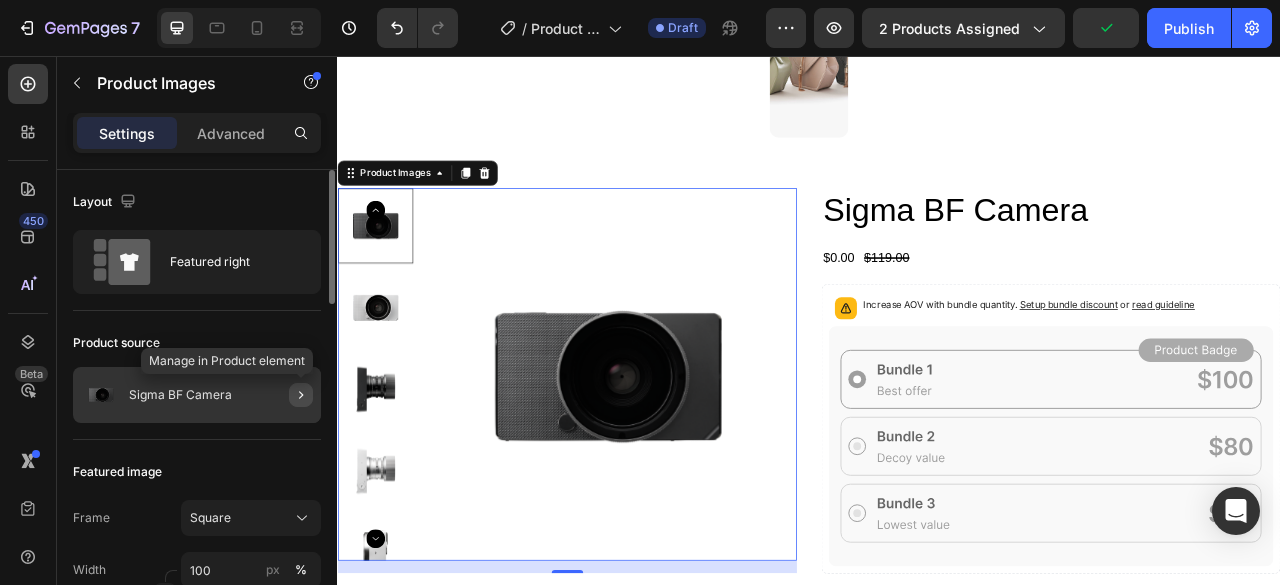 click 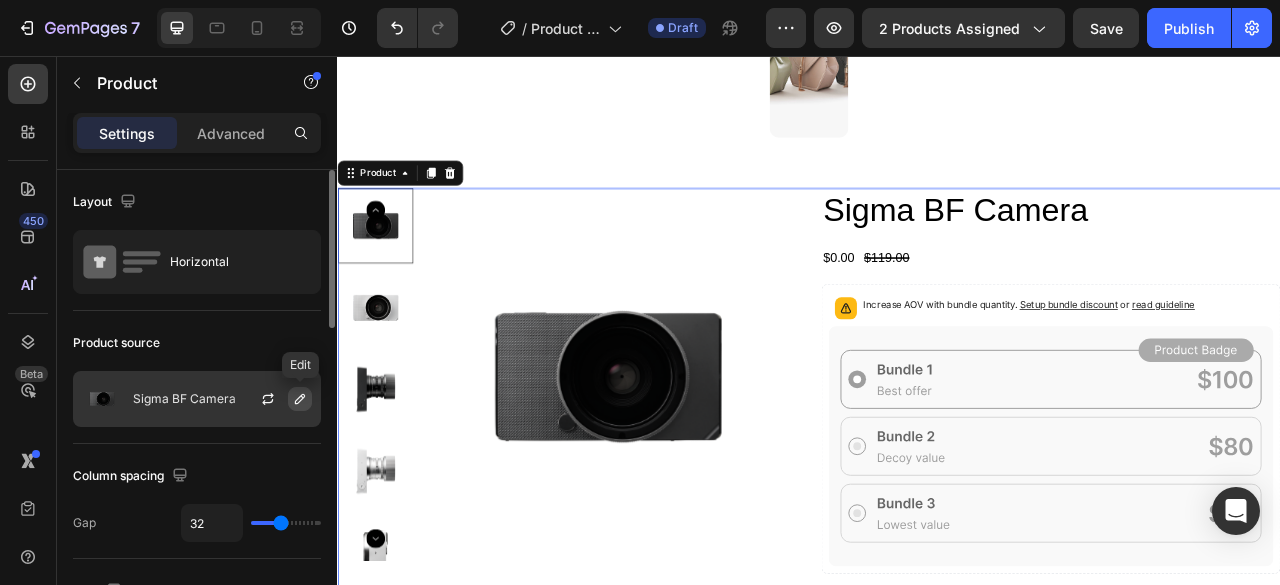click 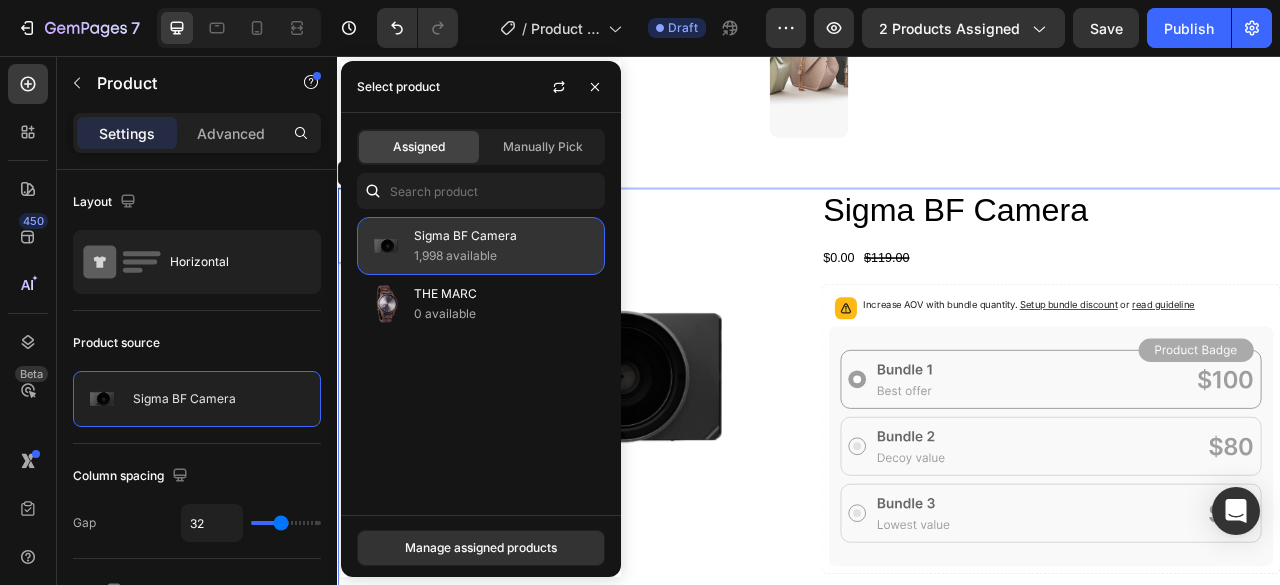 click on "1,998 available" at bounding box center [505, 256] 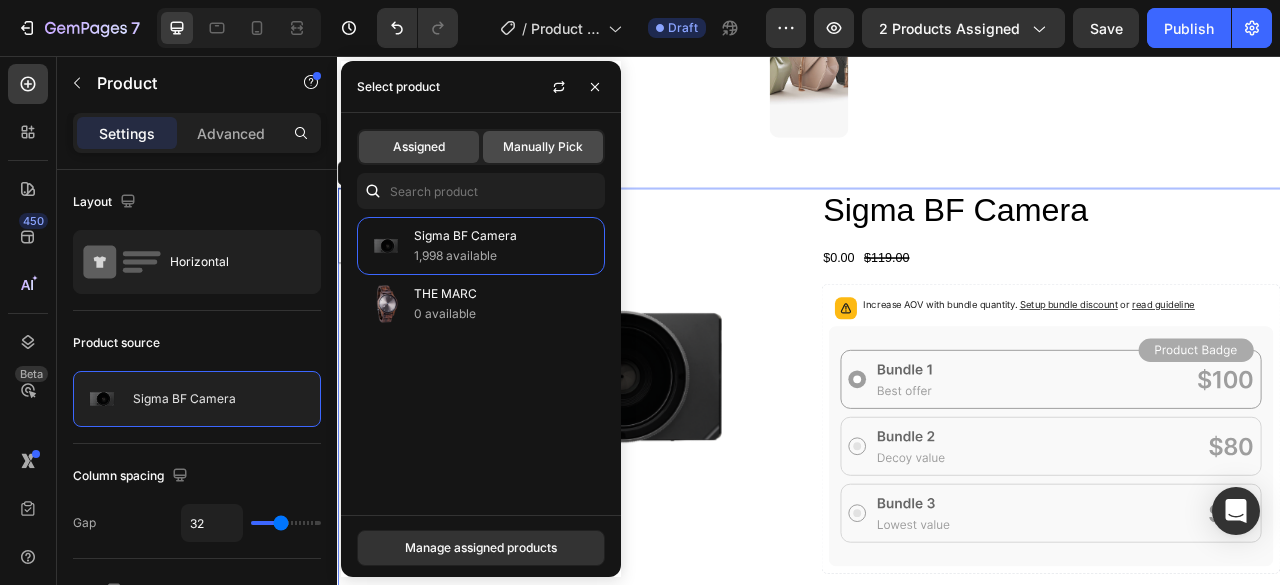 click on "Manually Pick" 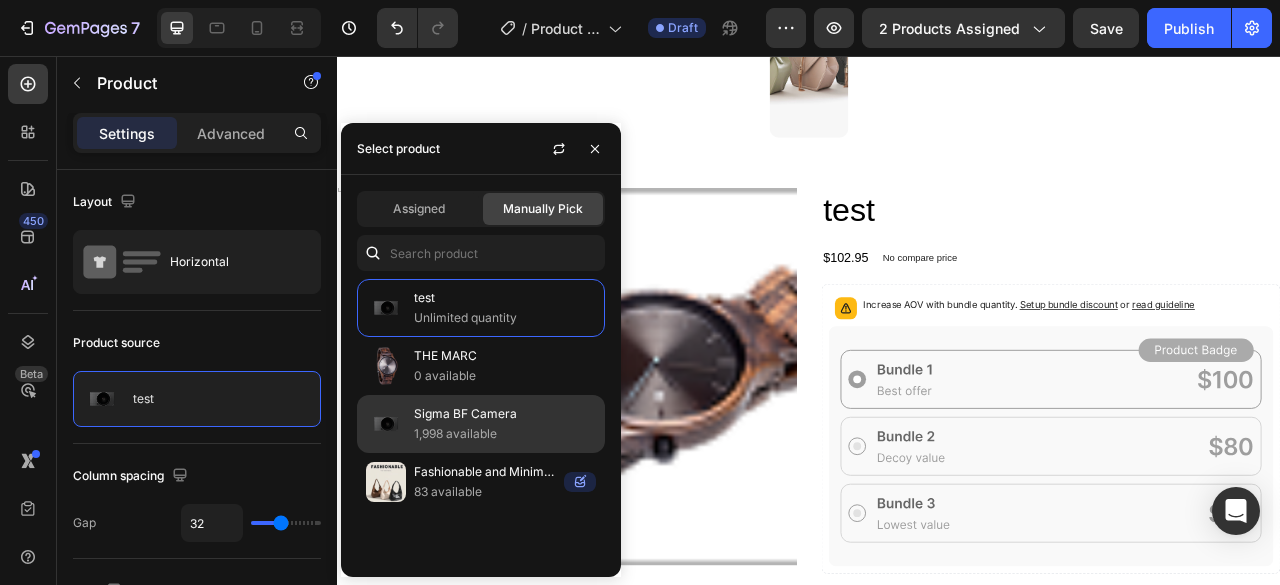 click on "1,998 available" at bounding box center [505, 434] 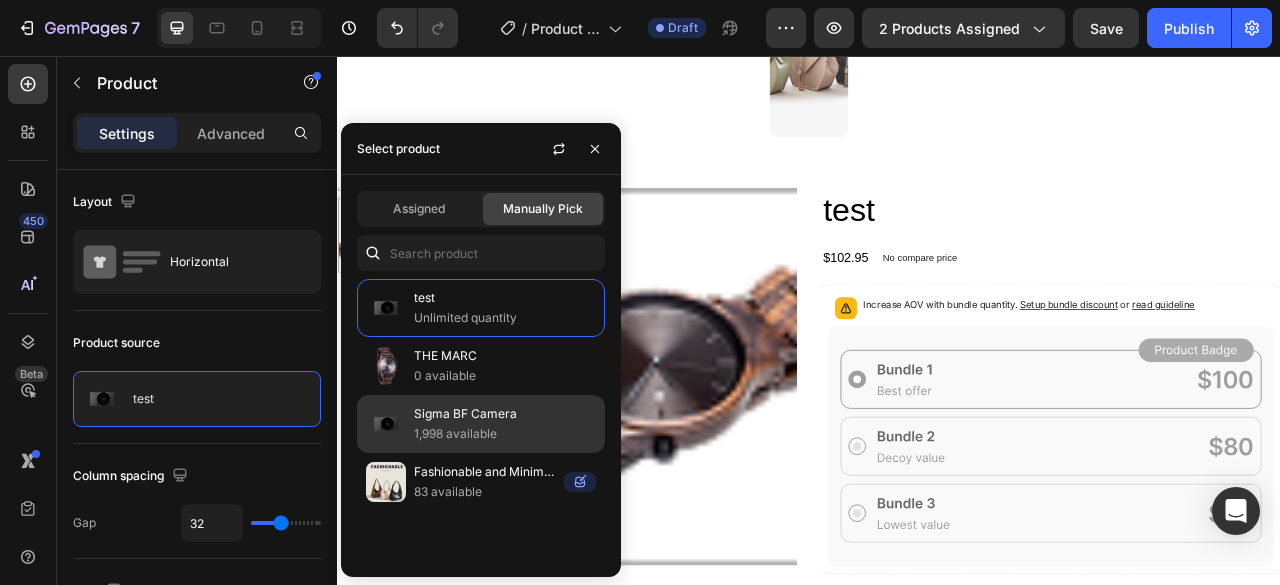 click on "Sigma BF Camera" at bounding box center (505, 414) 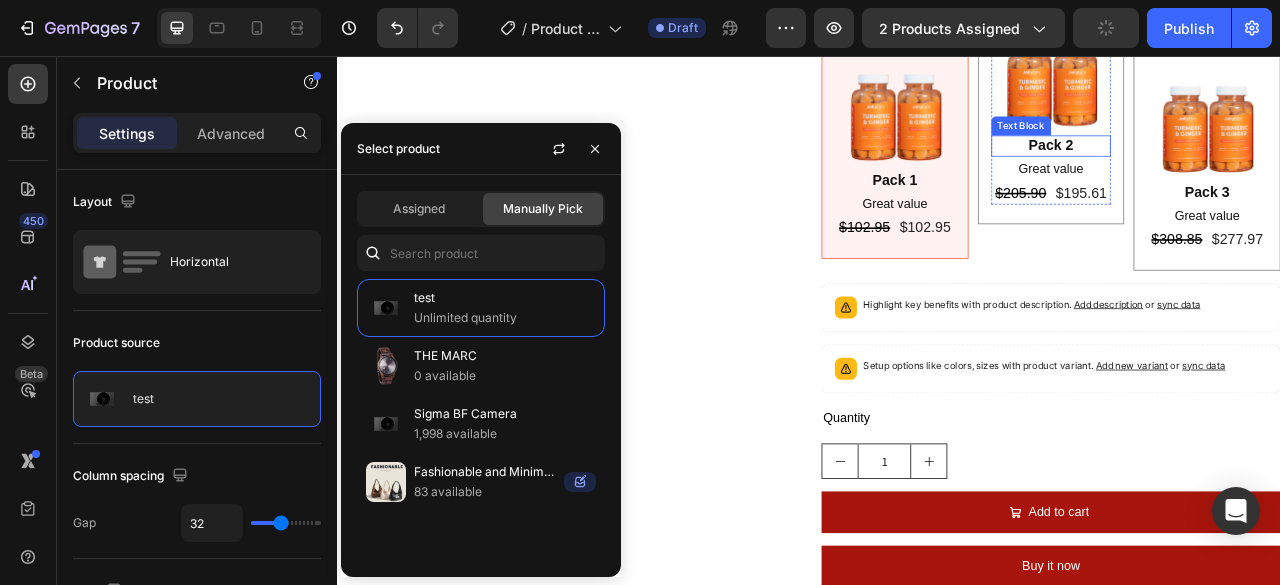 scroll, scrollTop: 800, scrollLeft: 0, axis: vertical 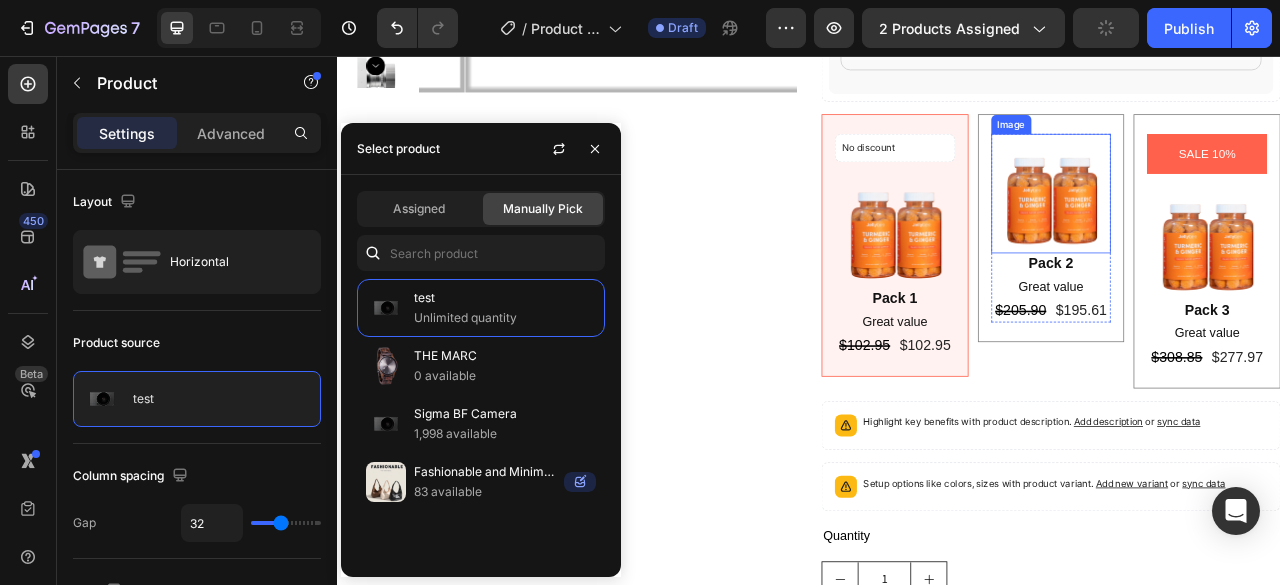click at bounding box center [1245, 231] 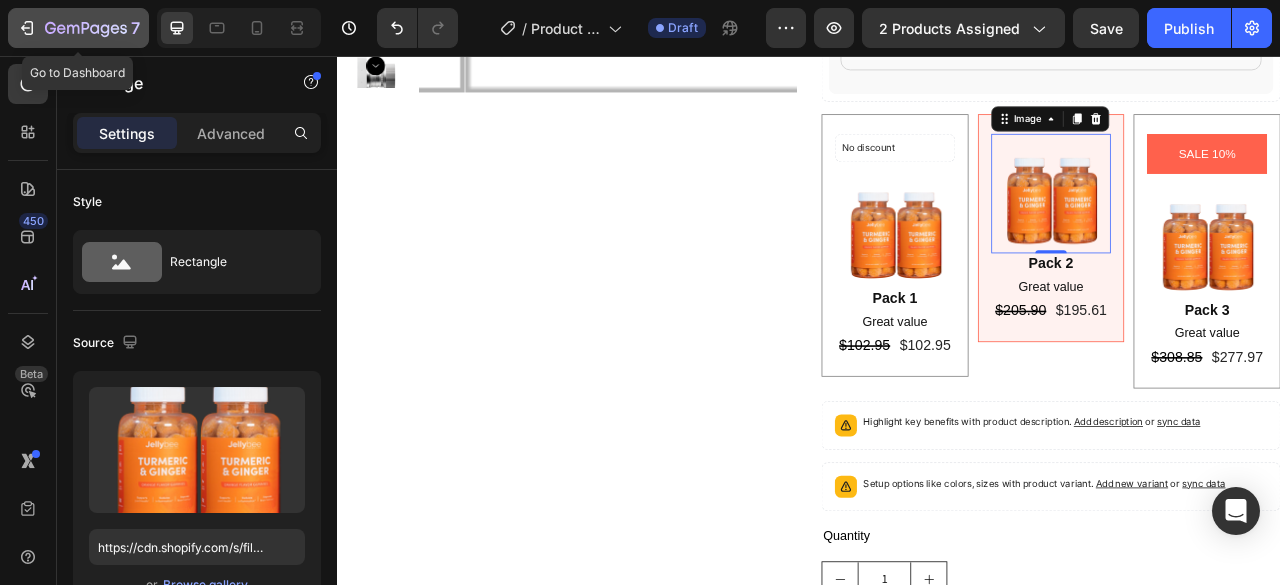 click 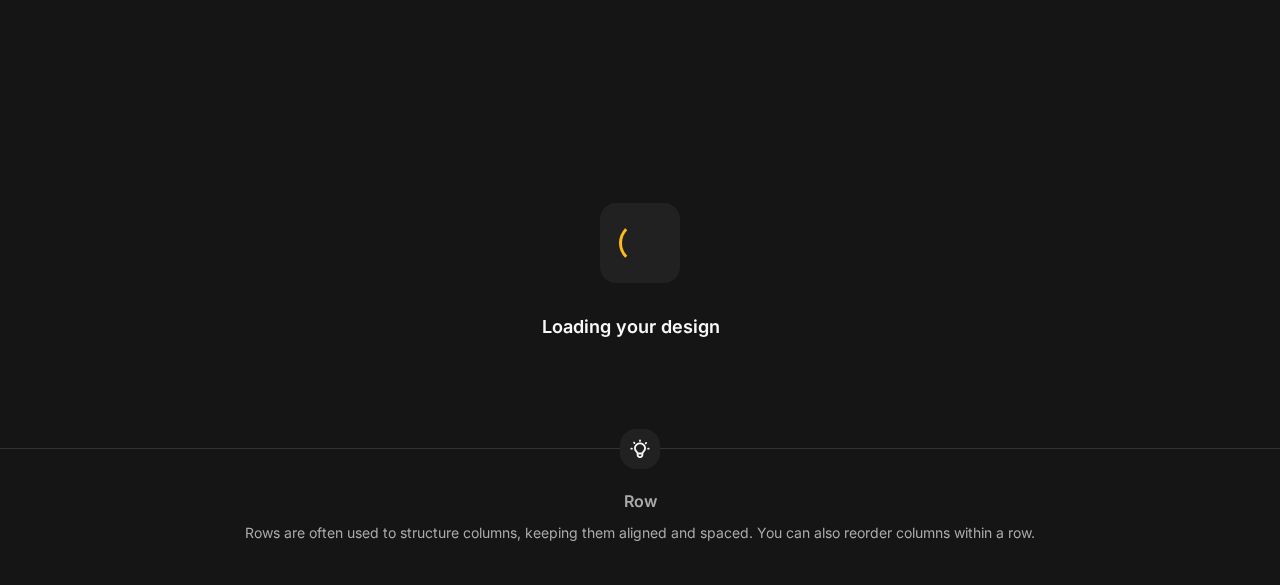 scroll, scrollTop: 0, scrollLeft: 0, axis: both 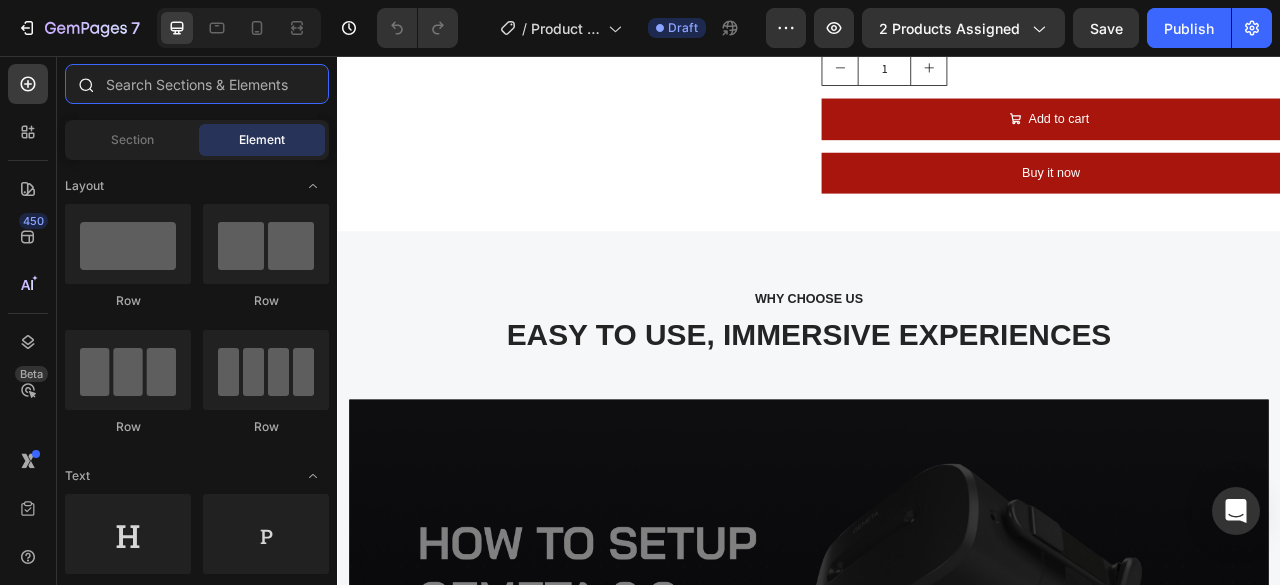 click at bounding box center (197, 84) 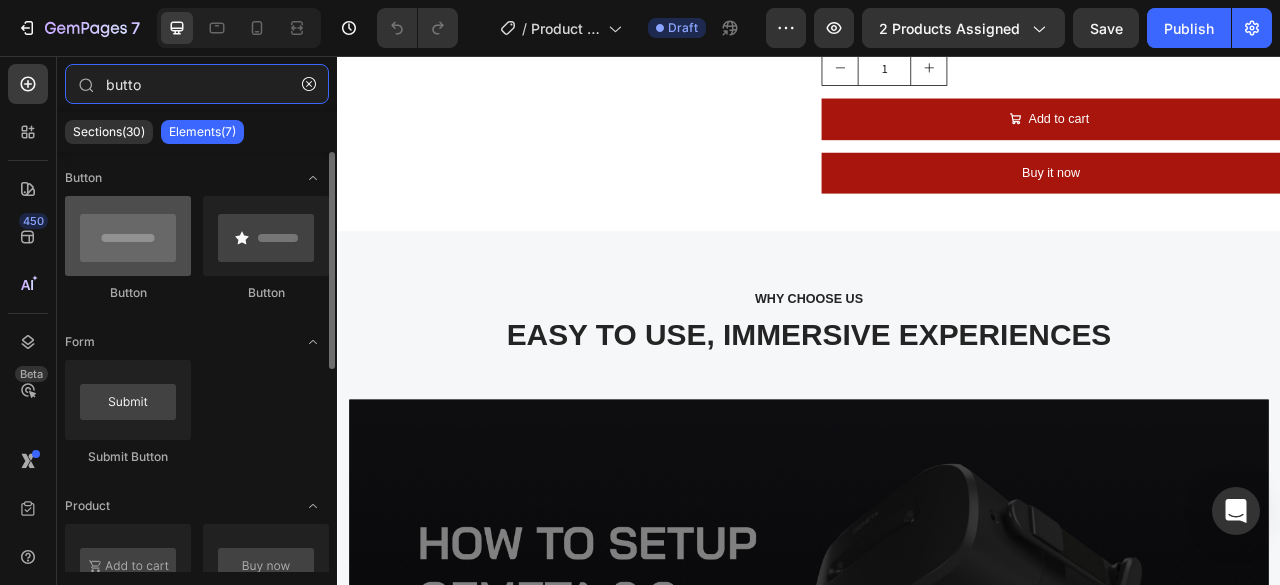 type on "butto" 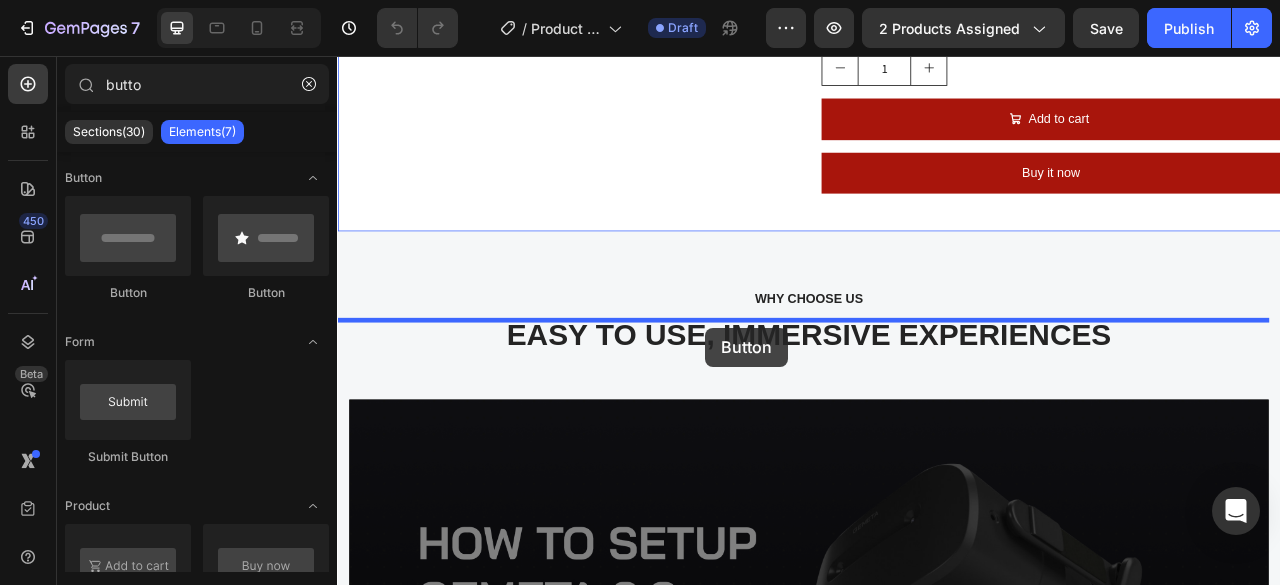 drag, startPoint x: 489, startPoint y: 291, endPoint x: 805, endPoint y: 402, distance: 334.92834 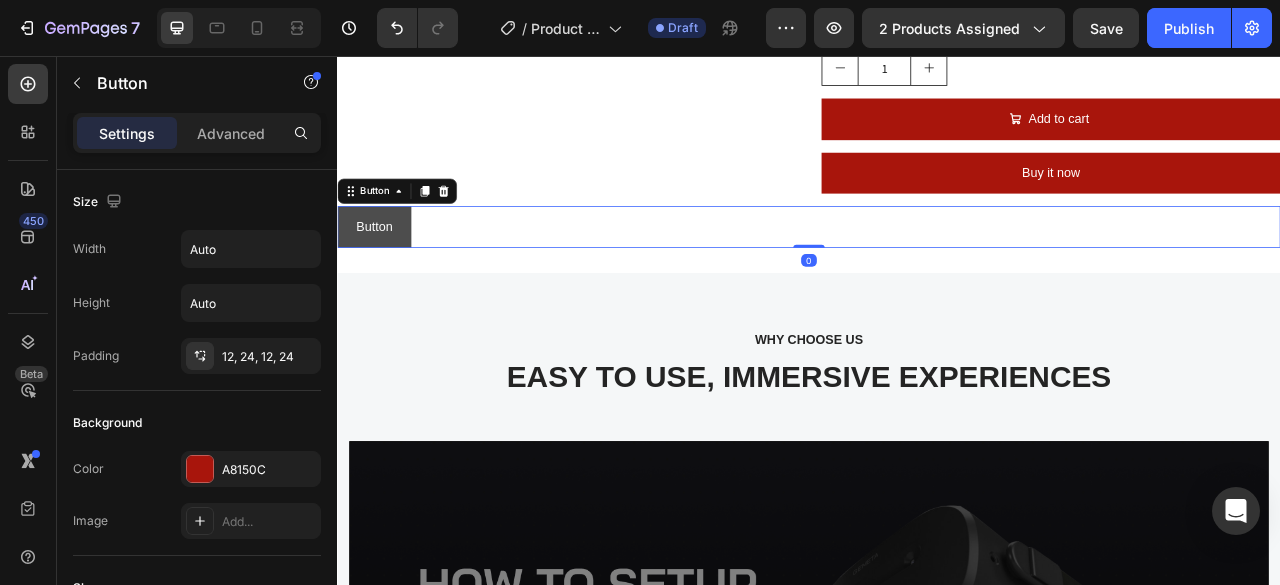 click on "Button" at bounding box center [384, 273] 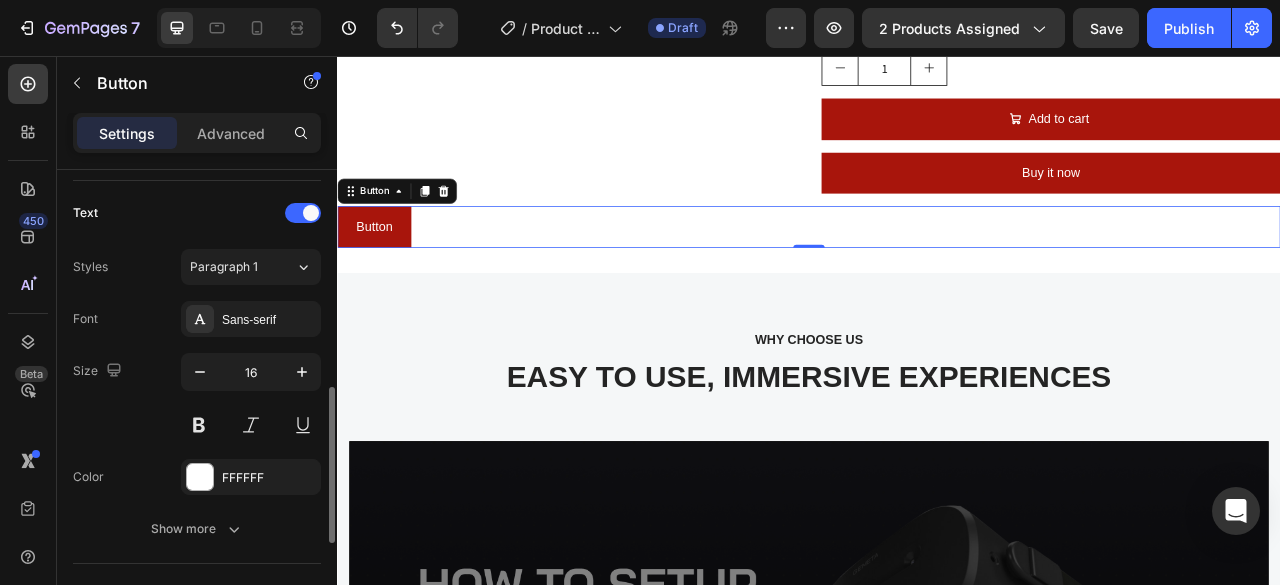 scroll, scrollTop: 857, scrollLeft: 0, axis: vertical 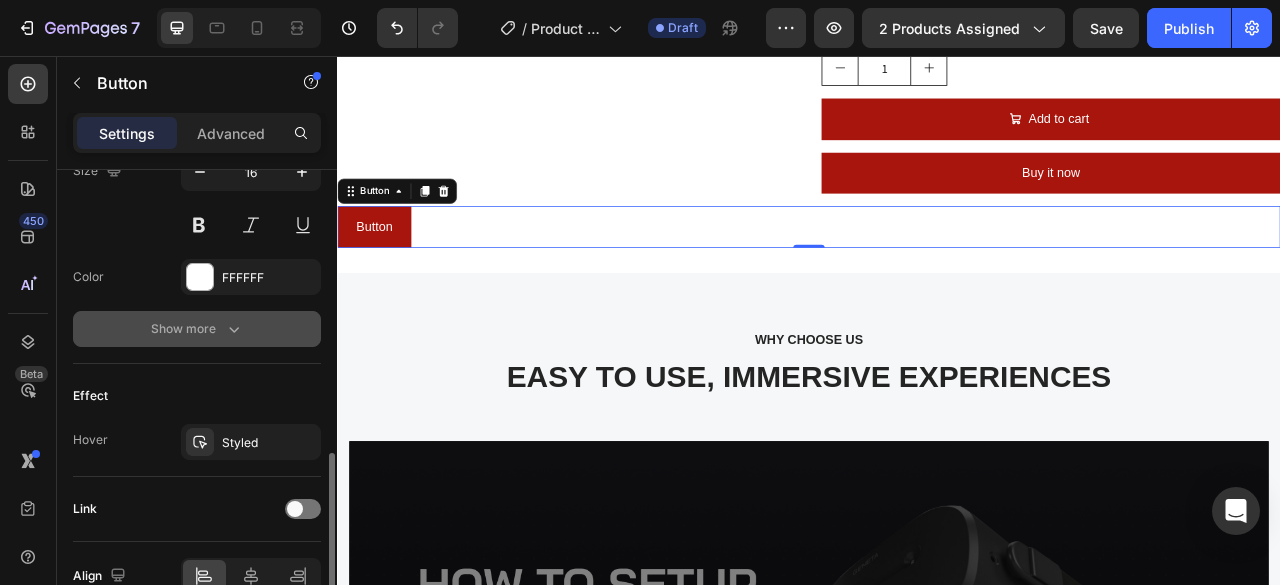 click on "Show more" at bounding box center [197, 329] 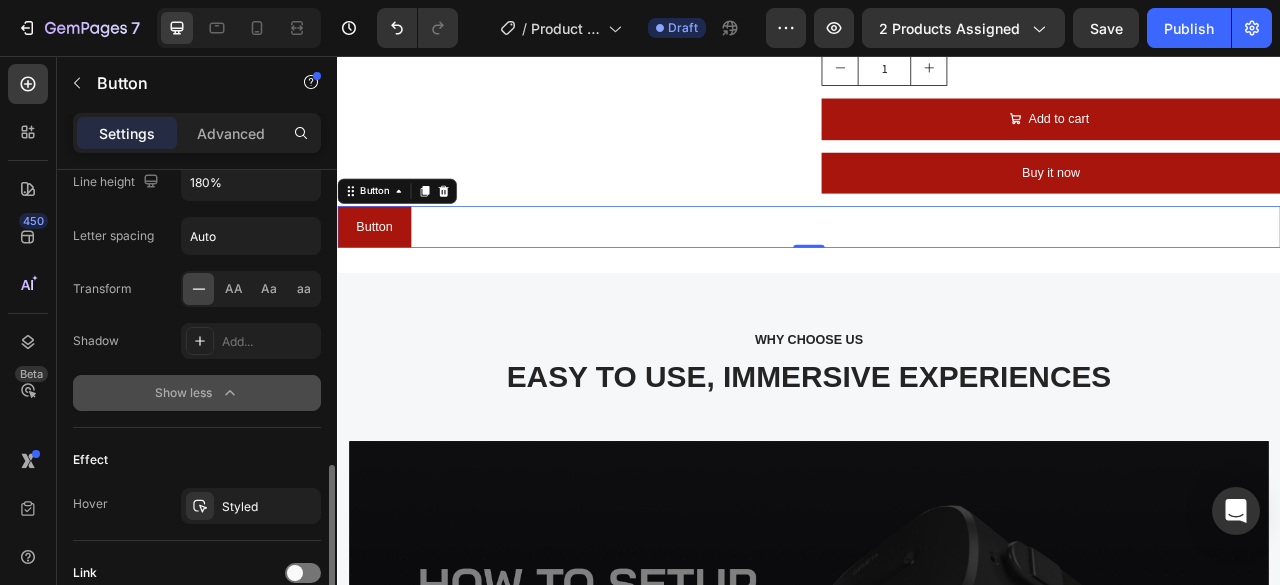 click 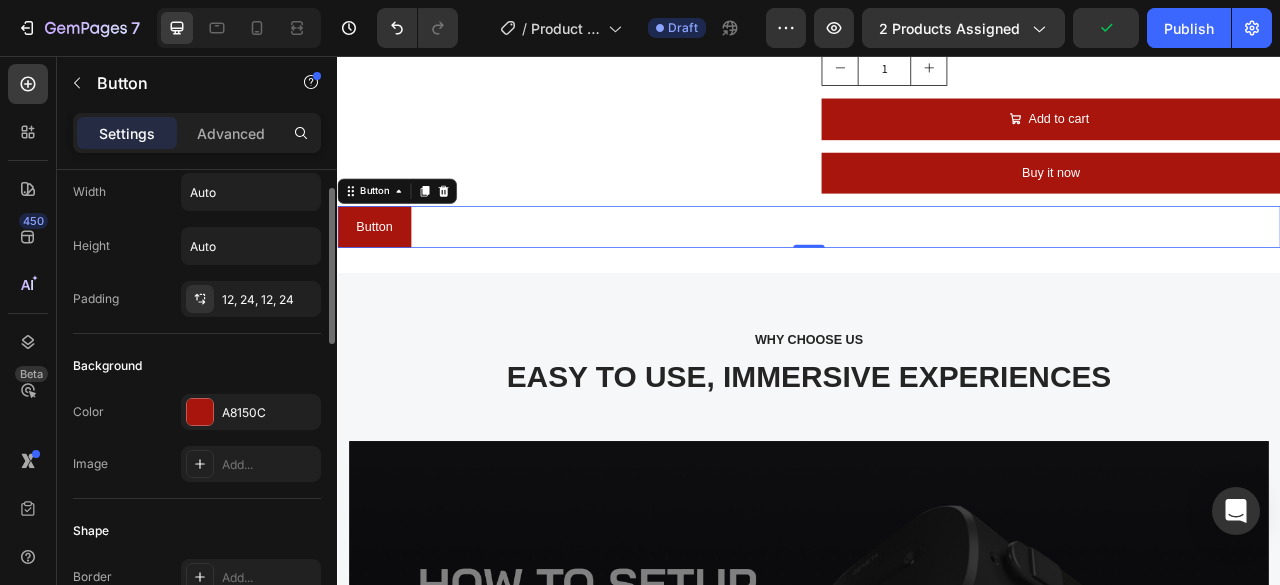 scroll, scrollTop: 0, scrollLeft: 0, axis: both 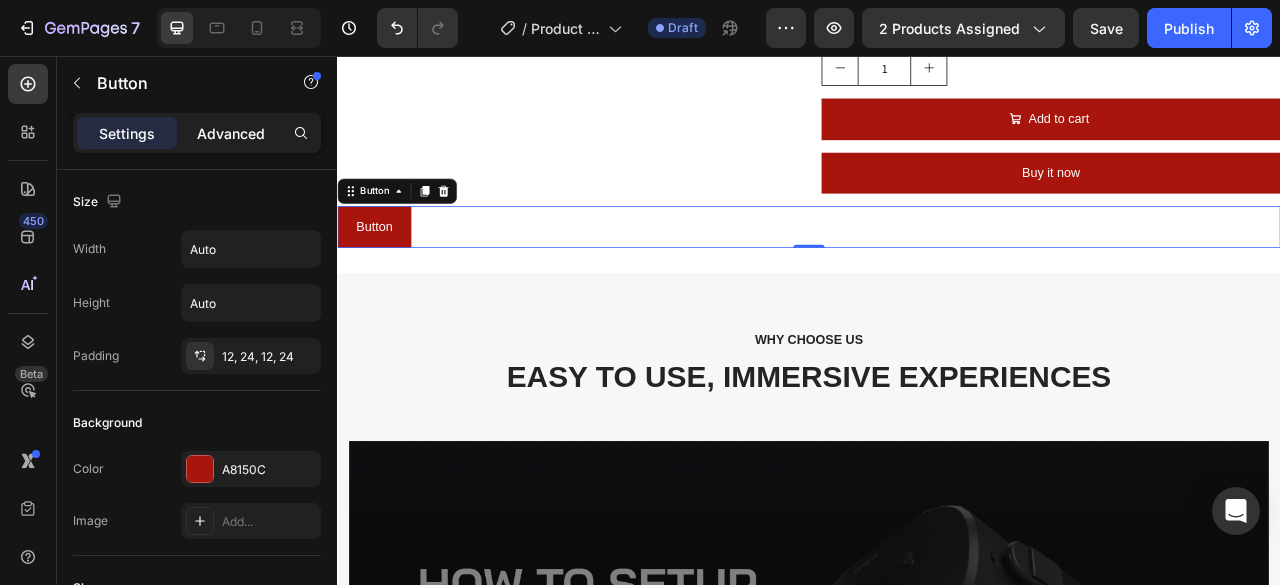 click on "Advanced" at bounding box center (231, 133) 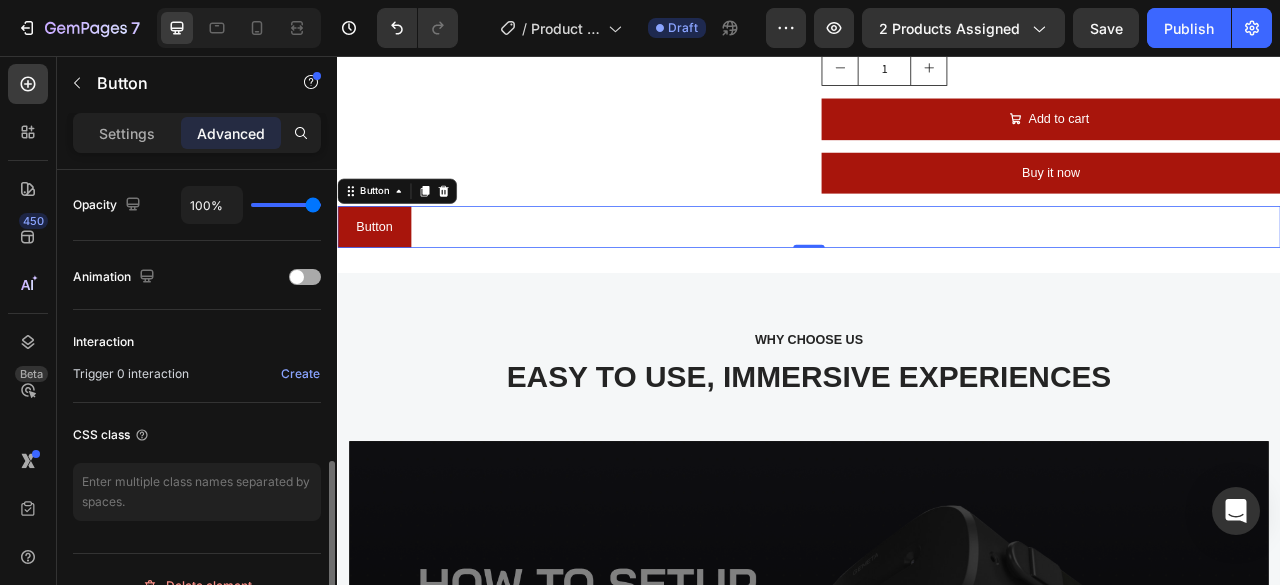 scroll, scrollTop: 828, scrollLeft: 0, axis: vertical 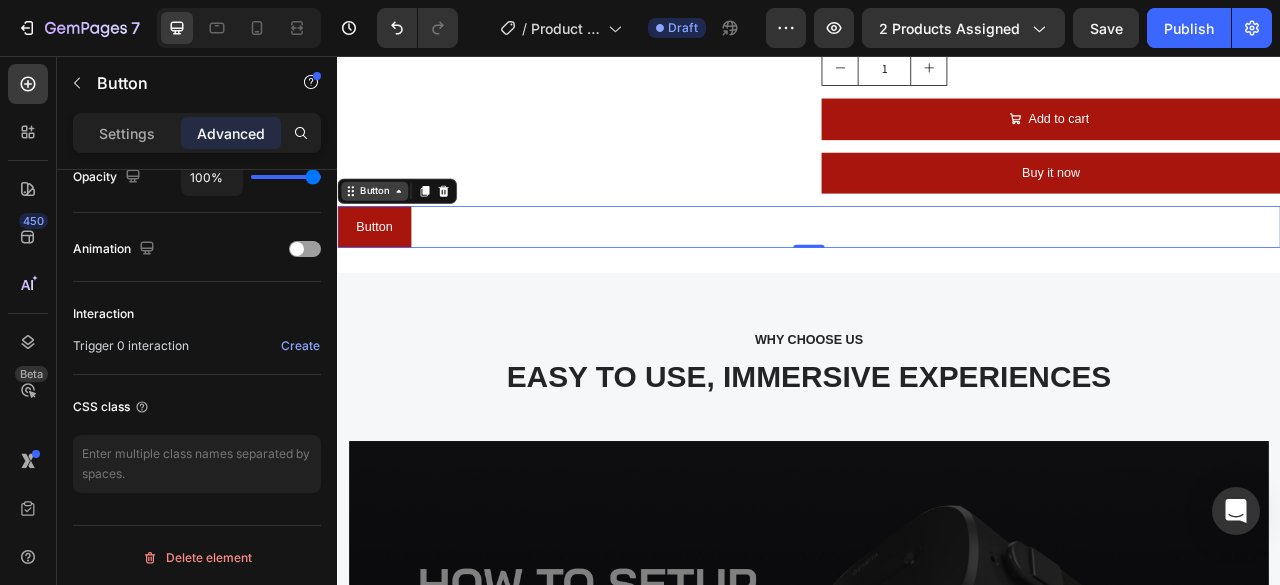 click 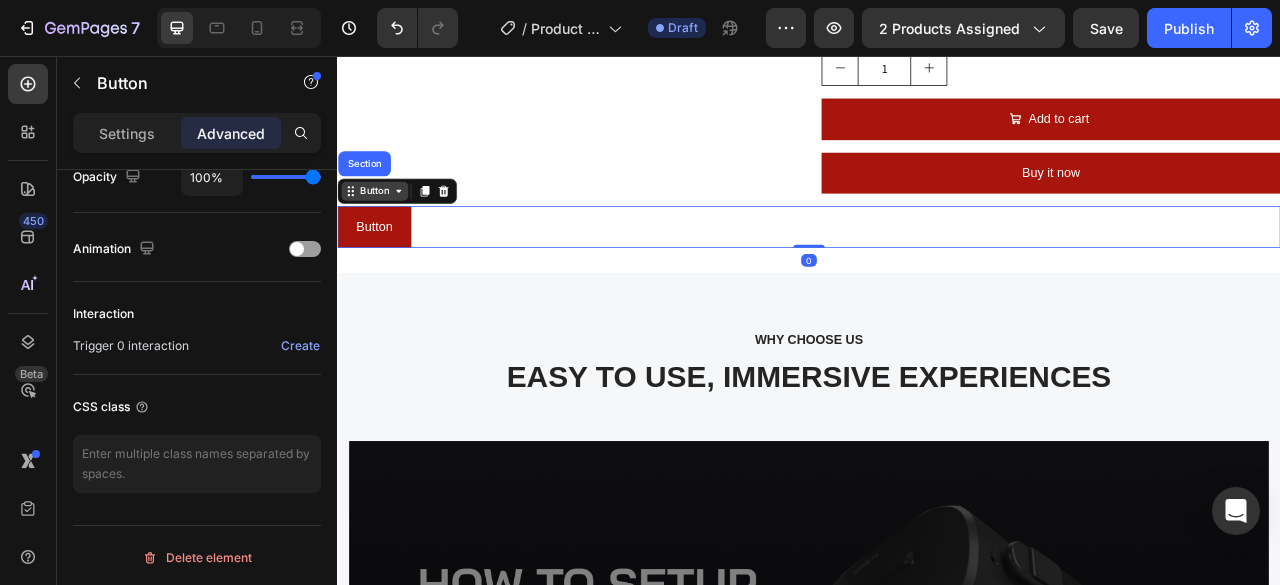 click 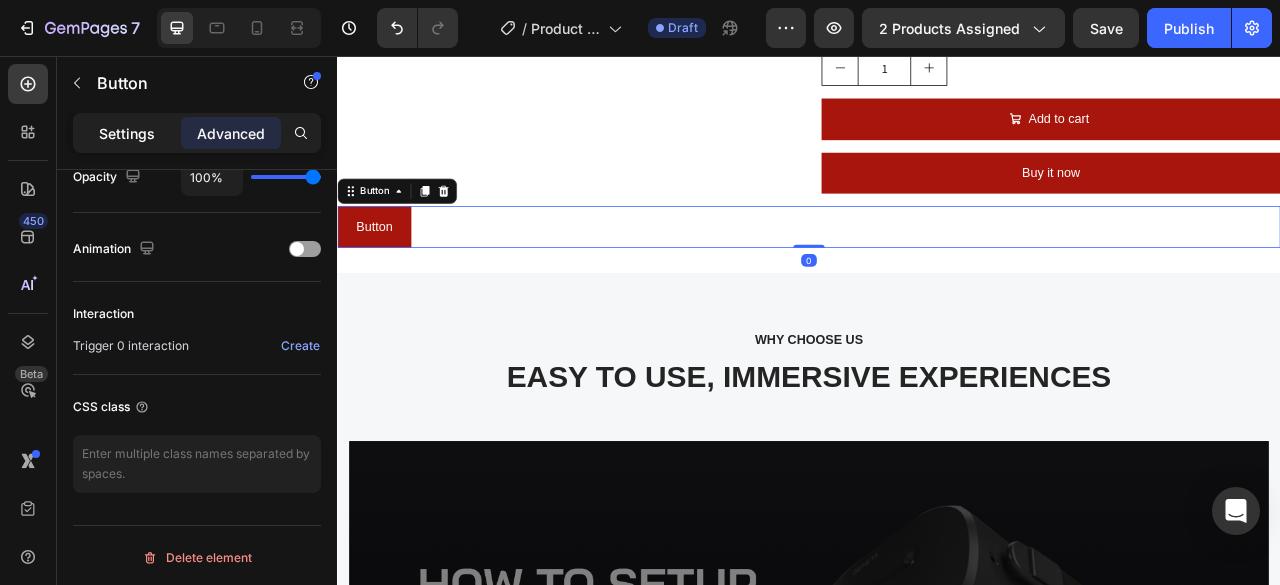 click on "Settings" at bounding box center (127, 133) 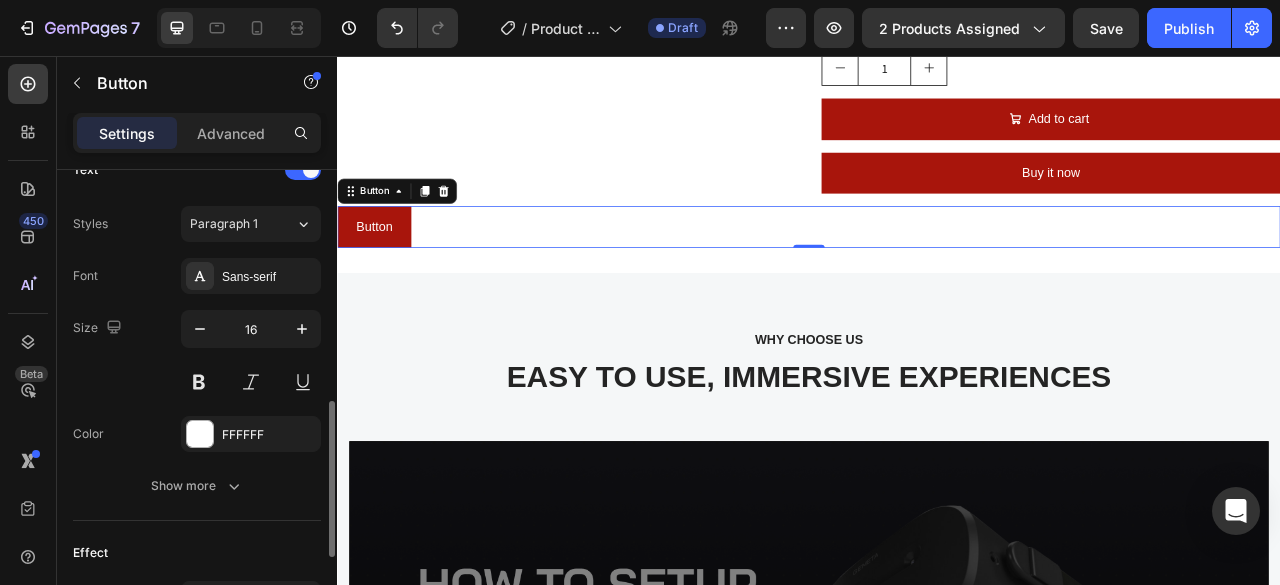 scroll, scrollTop: 800, scrollLeft: 0, axis: vertical 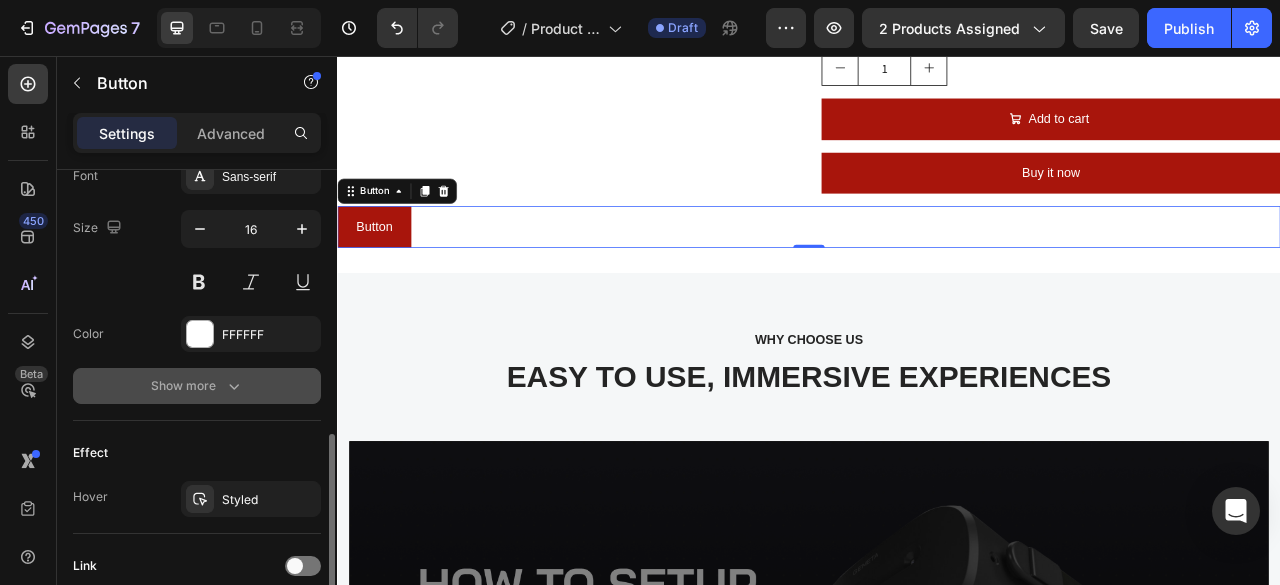 click 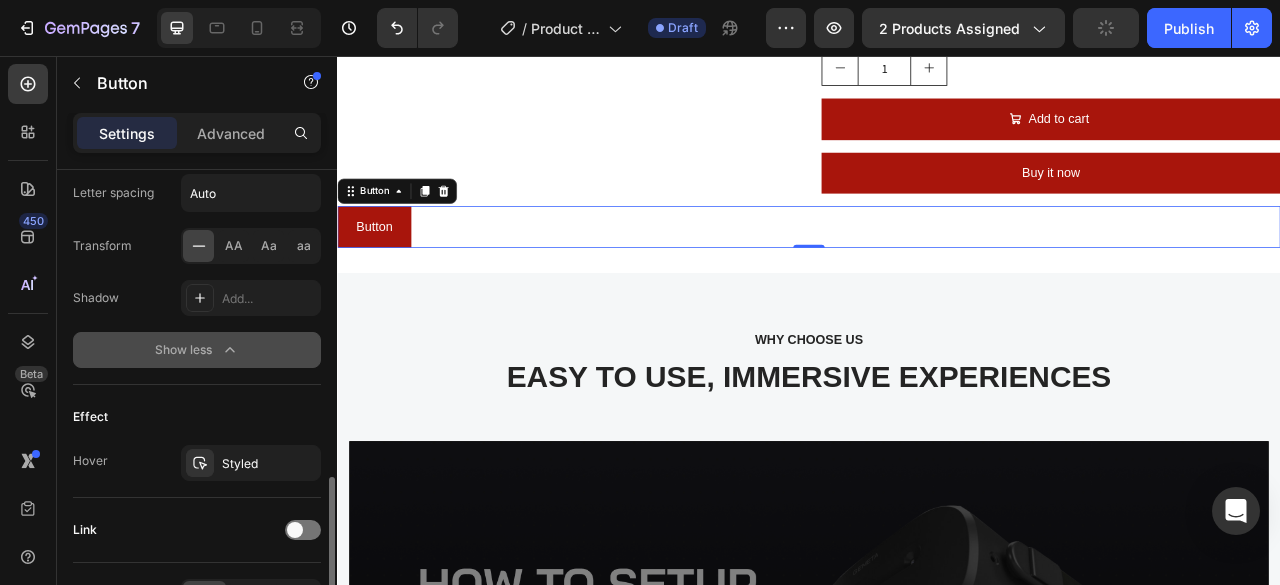 scroll, scrollTop: 1200, scrollLeft: 0, axis: vertical 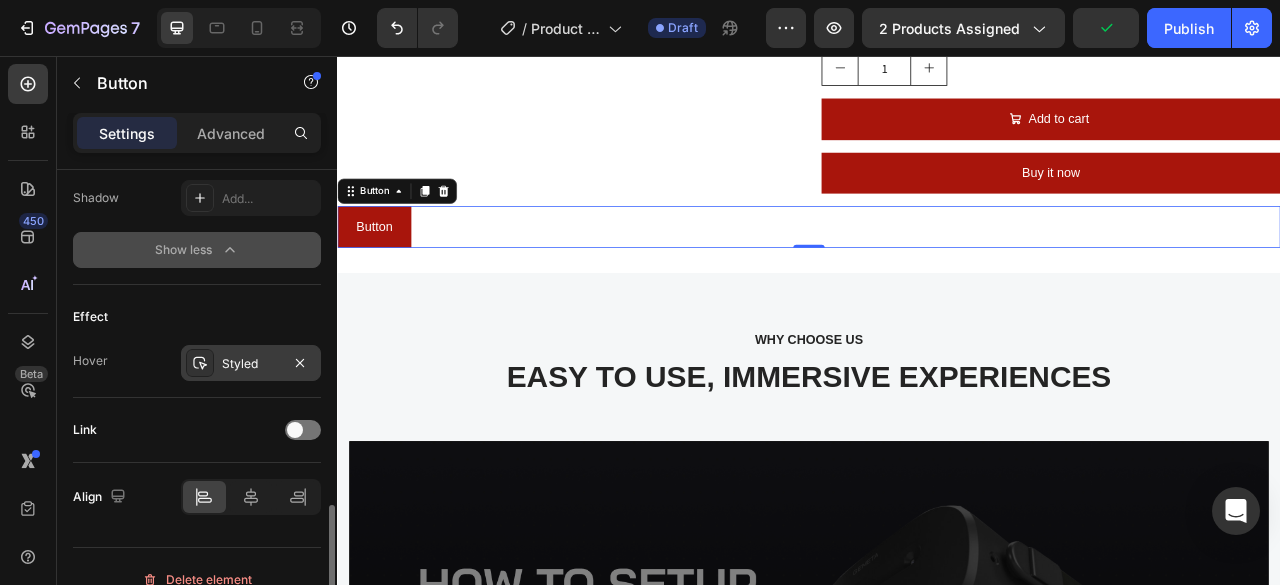 click on "Styled" at bounding box center [251, 364] 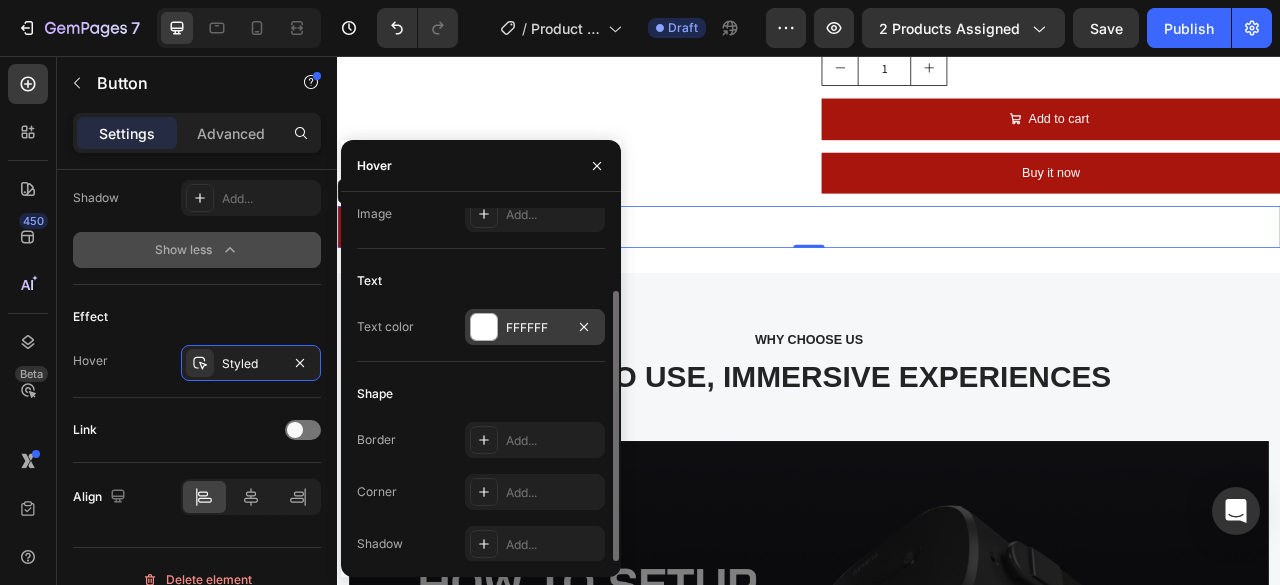 scroll, scrollTop: 0, scrollLeft: 0, axis: both 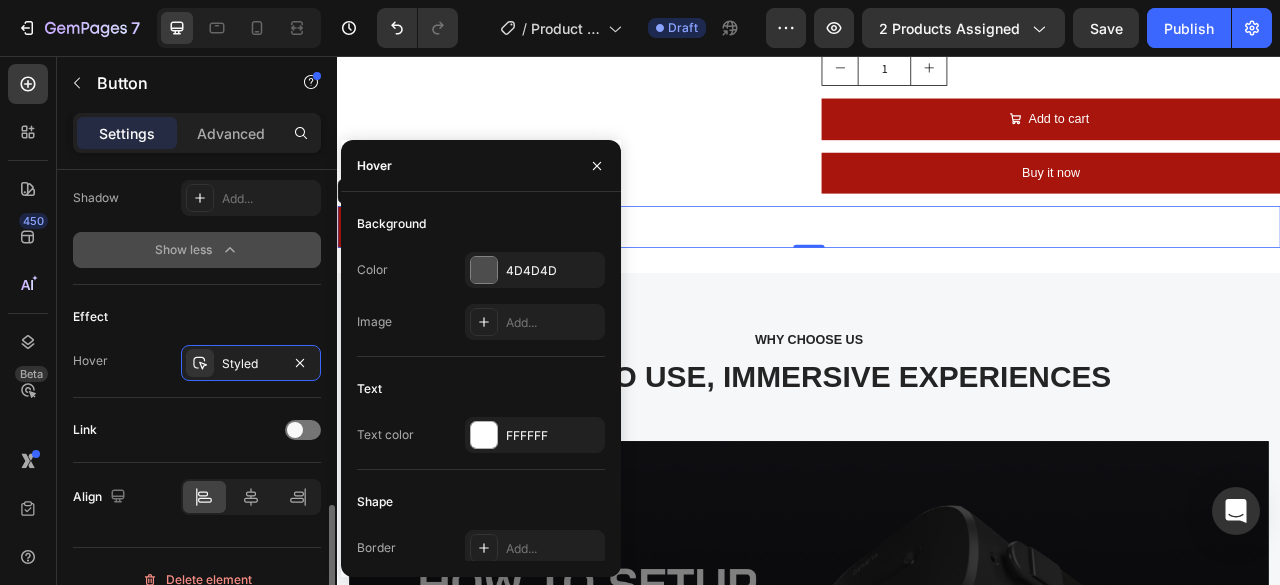 click on "Effect Hover Styled" 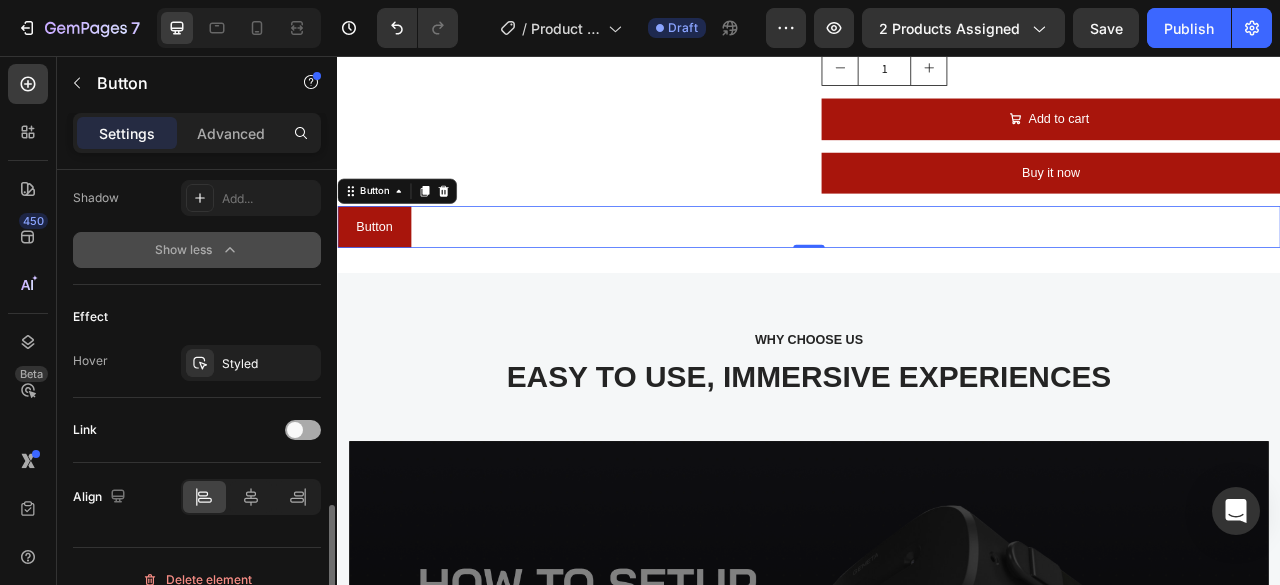 click at bounding box center [303, 430] 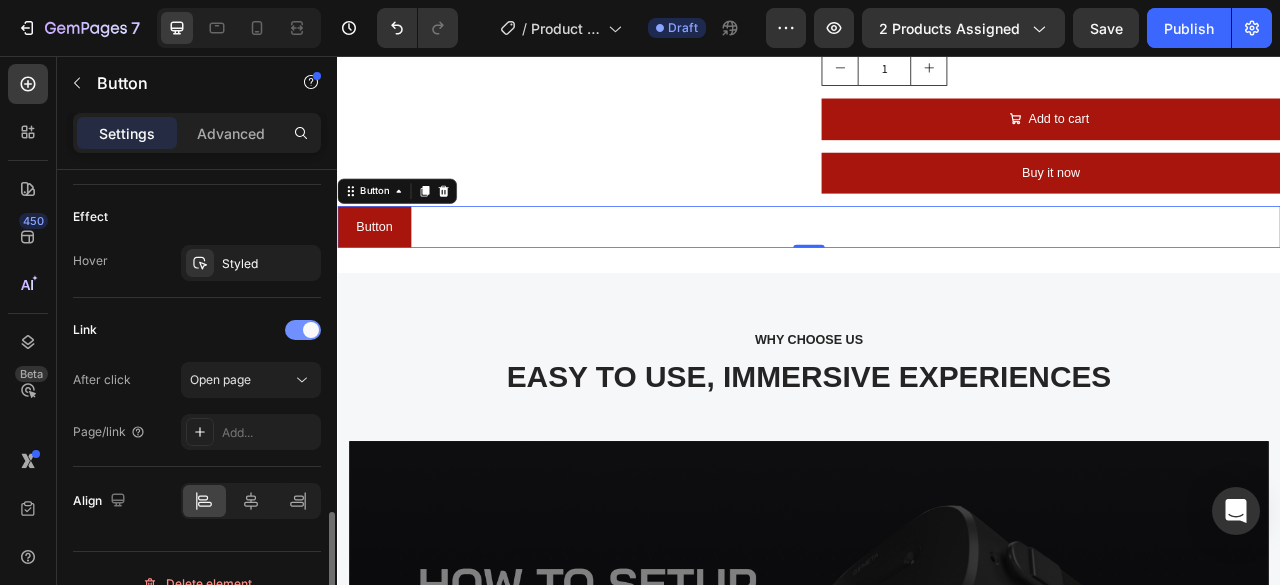 click at bounding box center (303, 330) 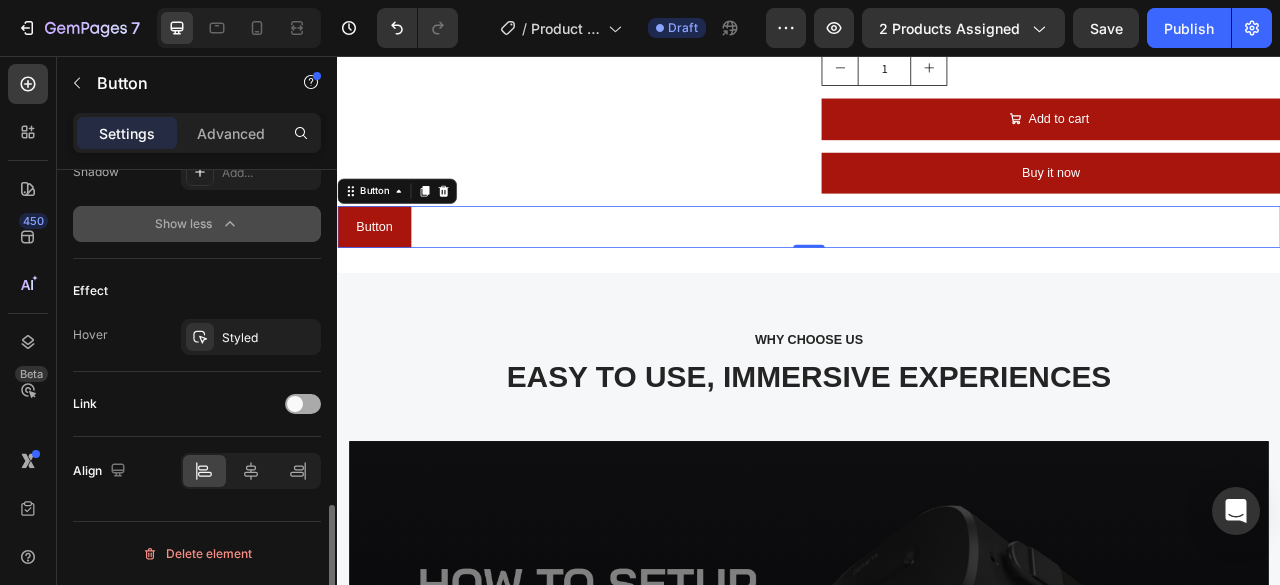 scroll, scrollTop: 1220, scrollLeft: 0, axis: vertical 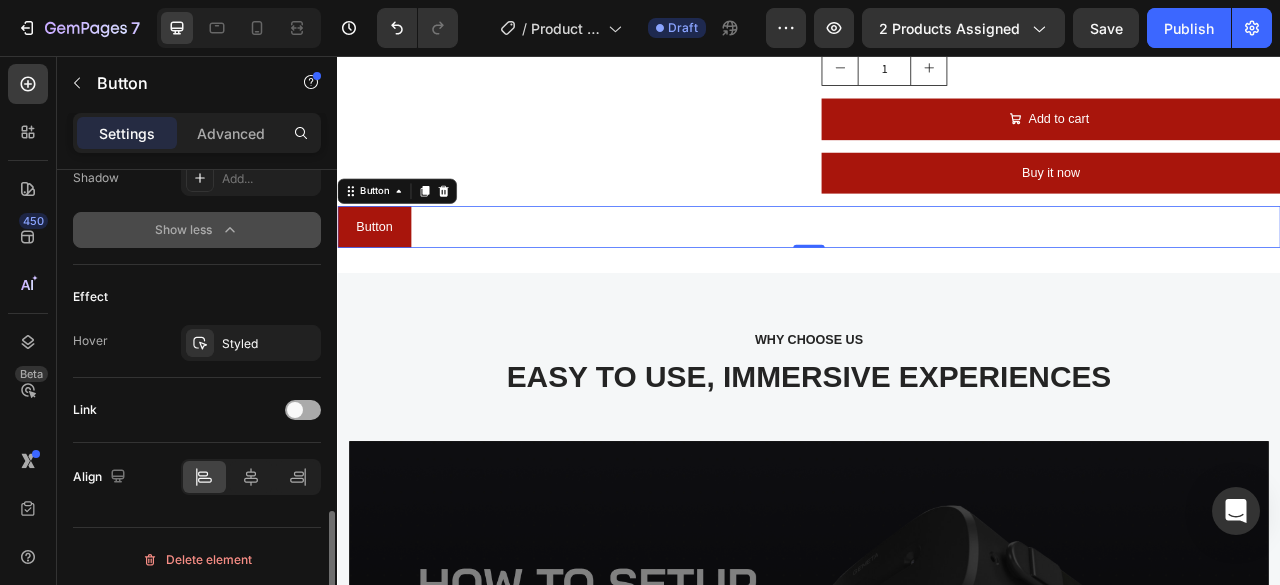 click 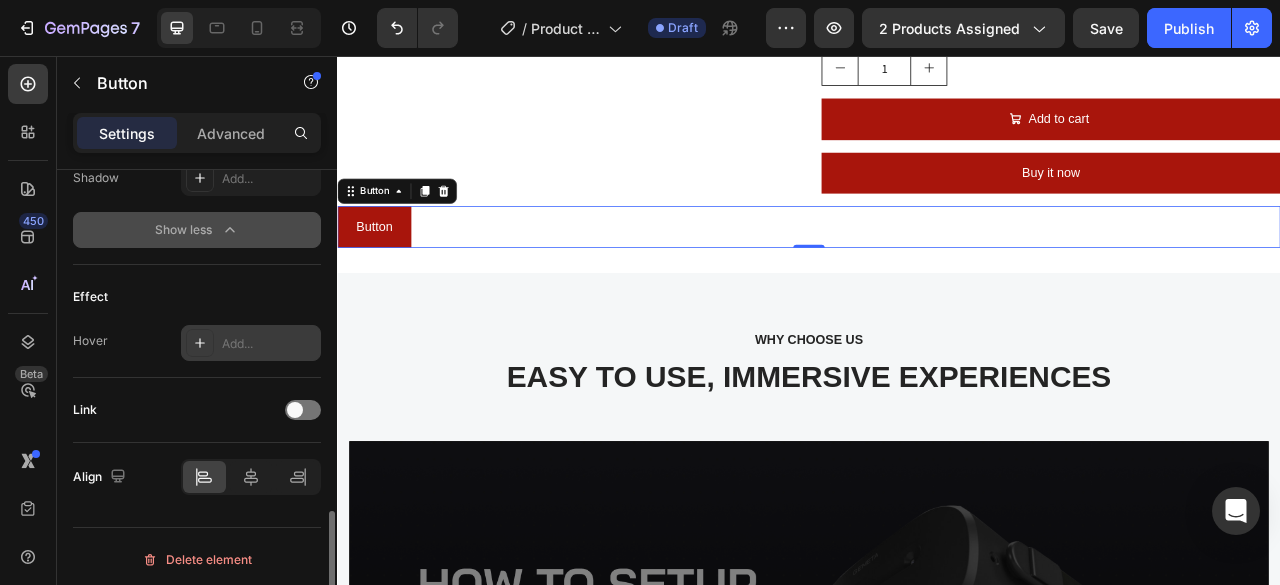 click on "Add..." at bounding box center [269, 344] 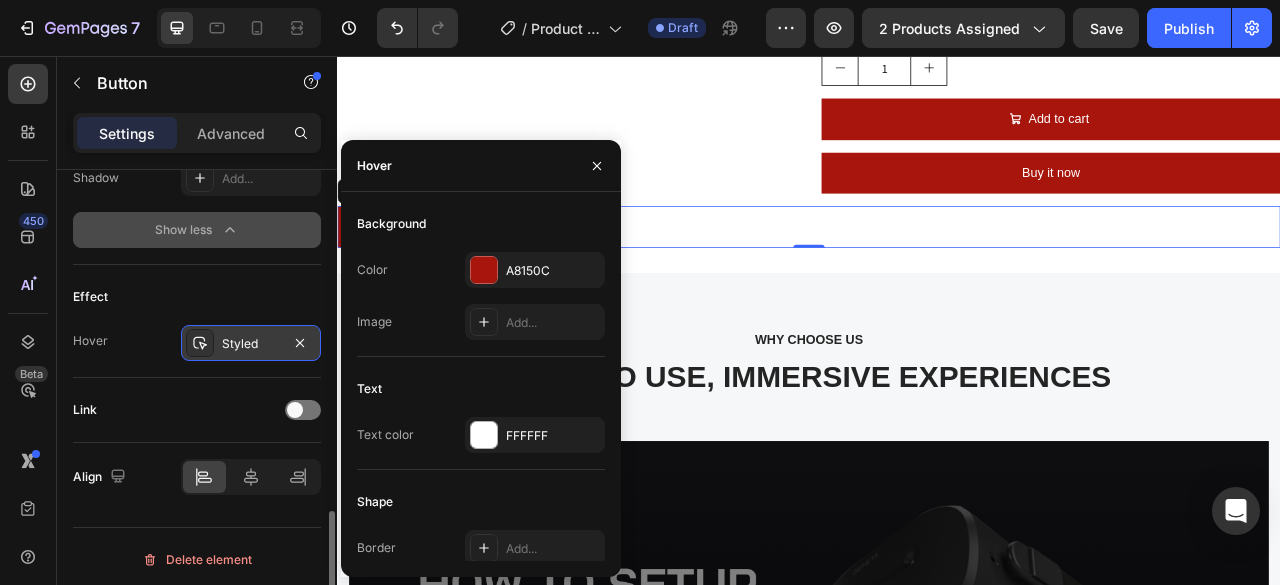 click on "Text Styles Paragraph 1 Font Sans-serif Size 16 Color FFFFFF Font weight Normal Line height 180% Letter spacing Auto Transform AA Aa aa Shadow Add... Show less" 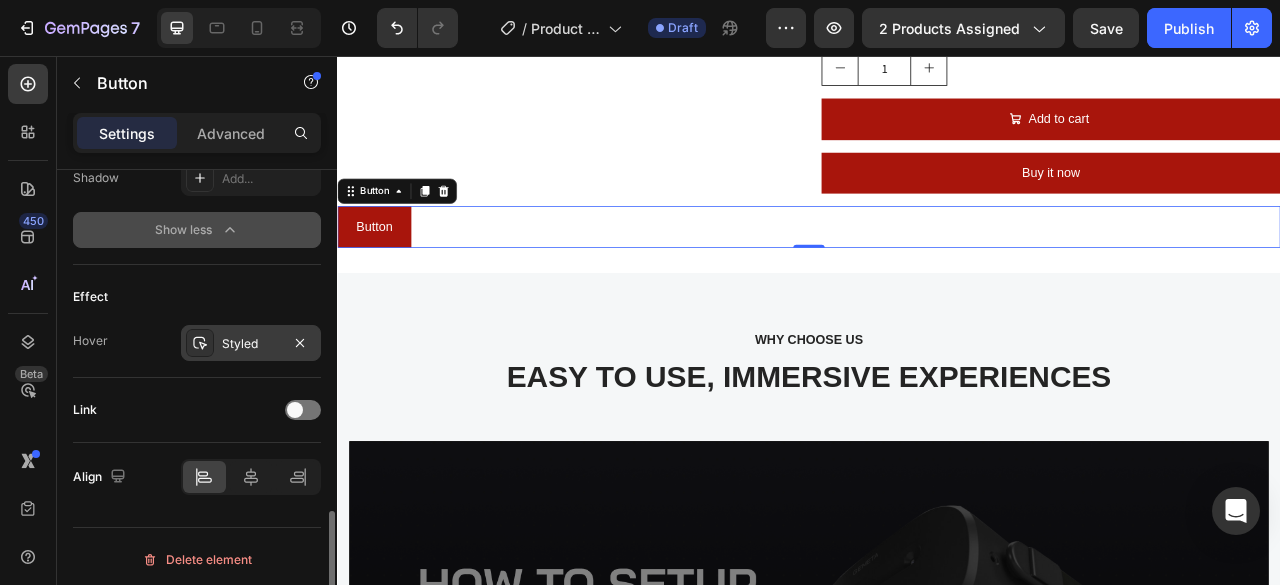 scroll, scrollTop: 1220, scrollLeft: 0, axis: vertical 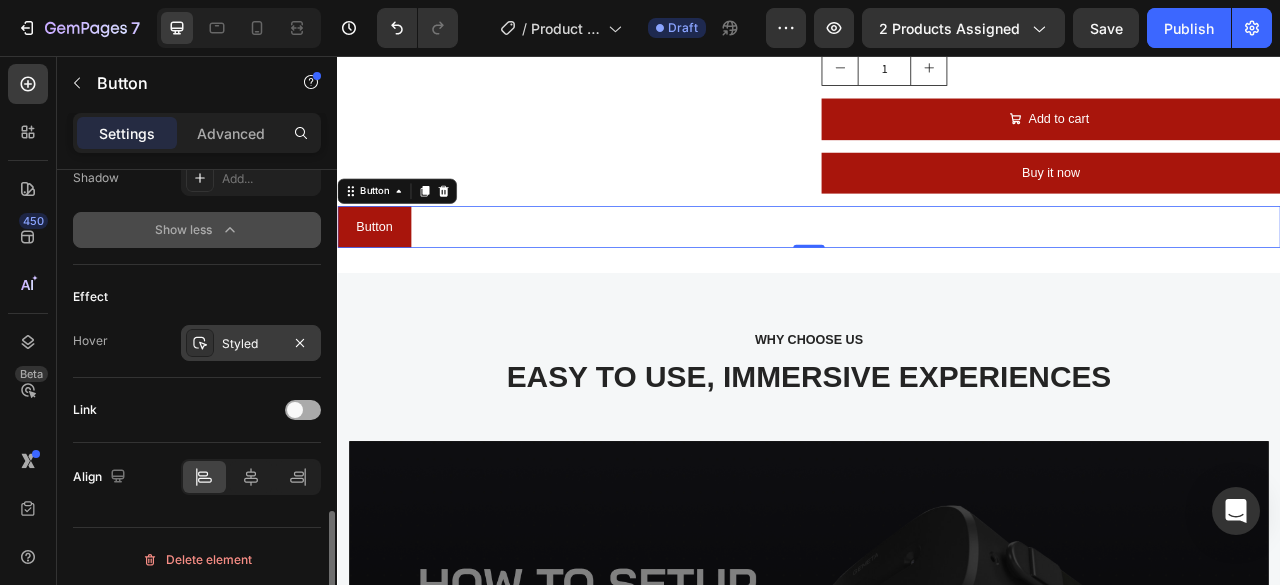 click at bounding box center [295, 410] 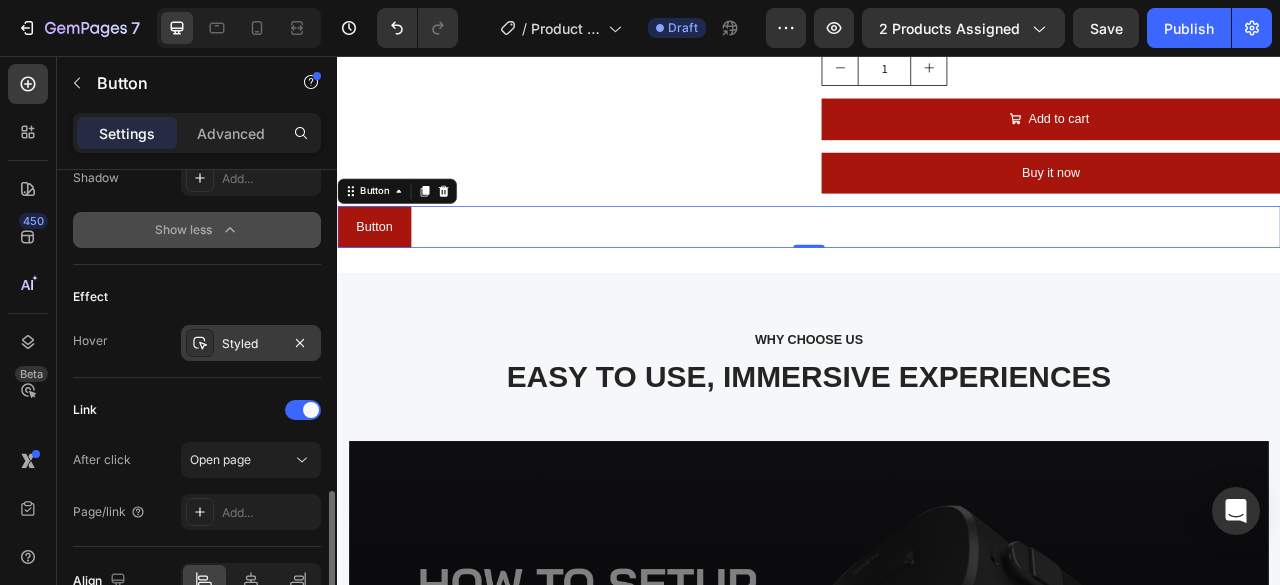 scroll, scrollTop: 1320, scrollLeft: 0, axis: vertical 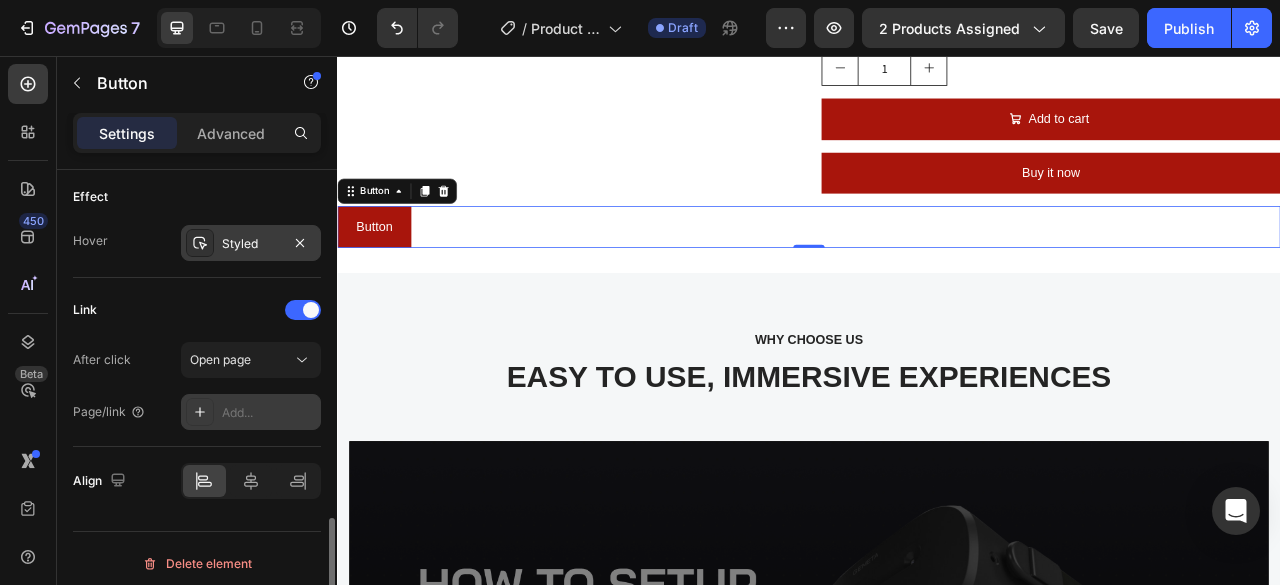 click on "Add..." at bounding box center [269, 413] 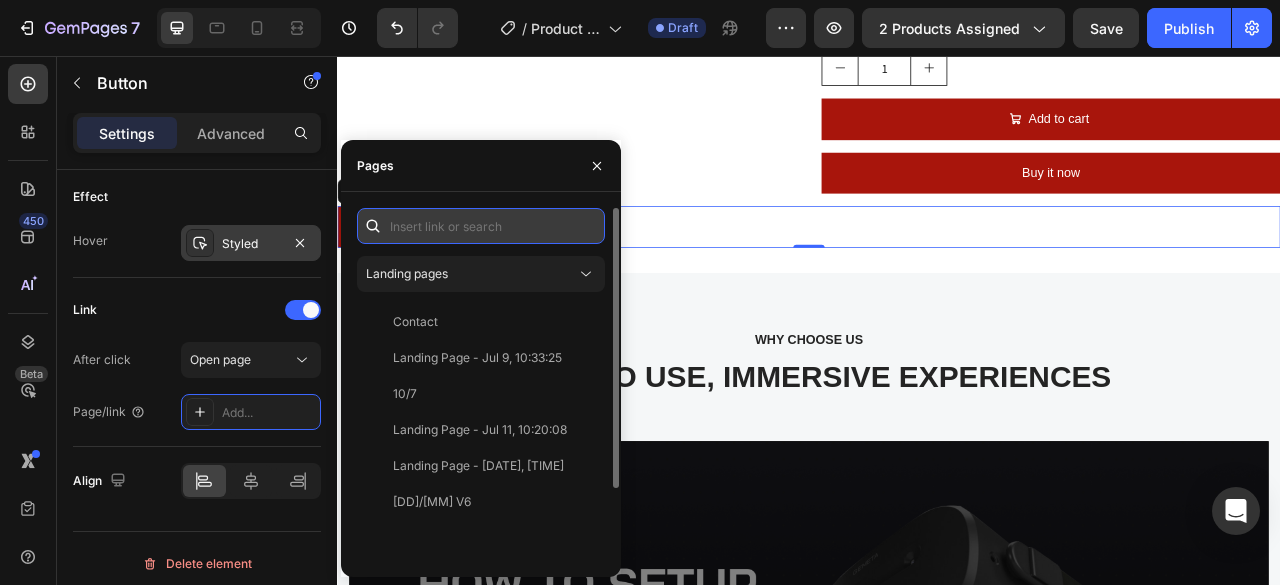 click at bounding box center [481, 226] 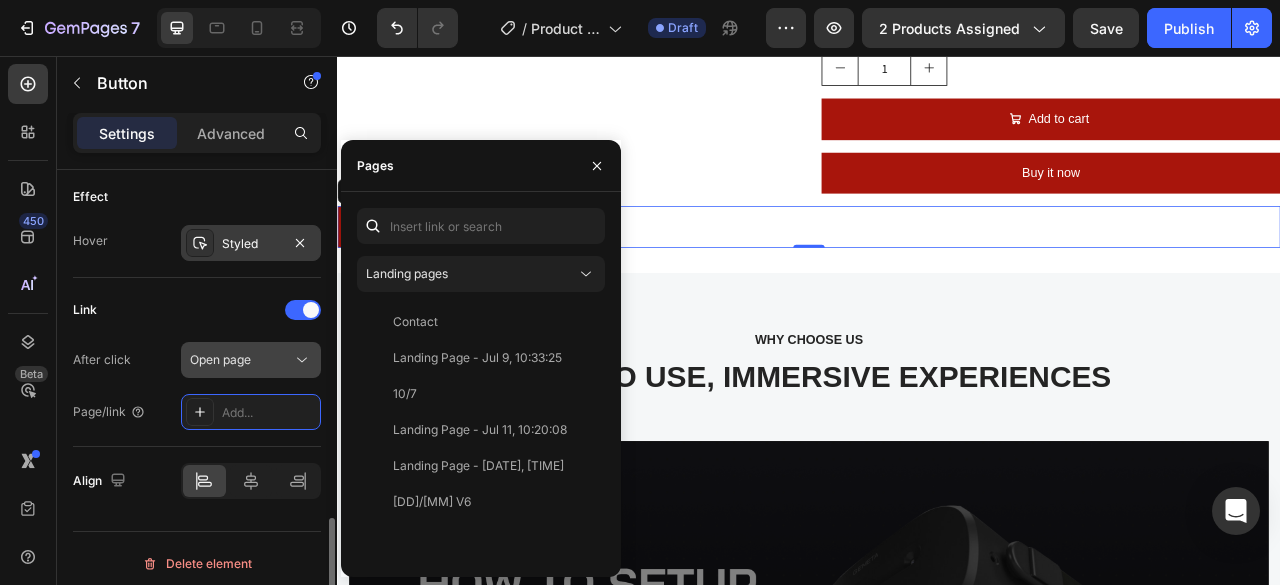 click on "Open page" at bounding box center (241, 360) 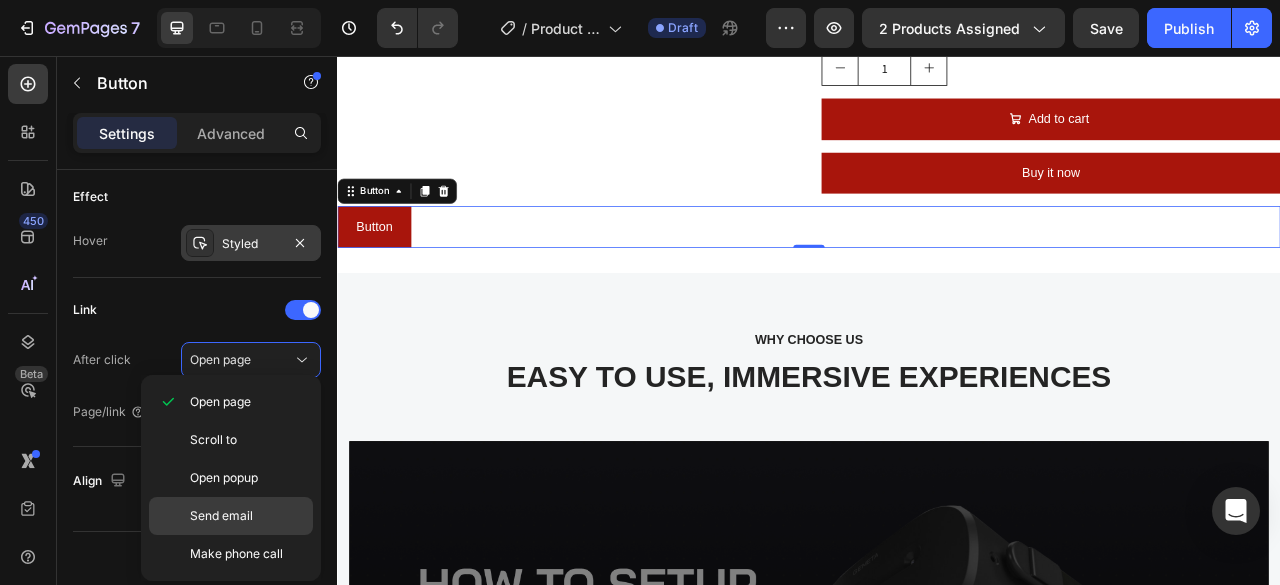 type 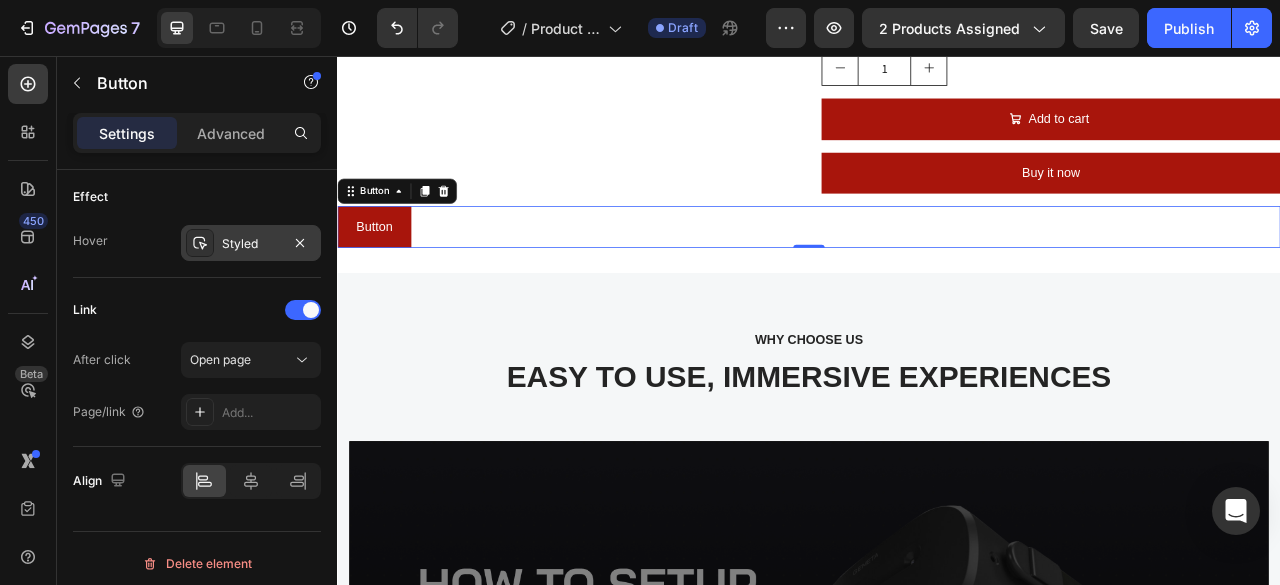 drag, startPoint x: 108, startPoint y: 398, endPoint x: 184, endPoint y: 397, distance: 76.00658 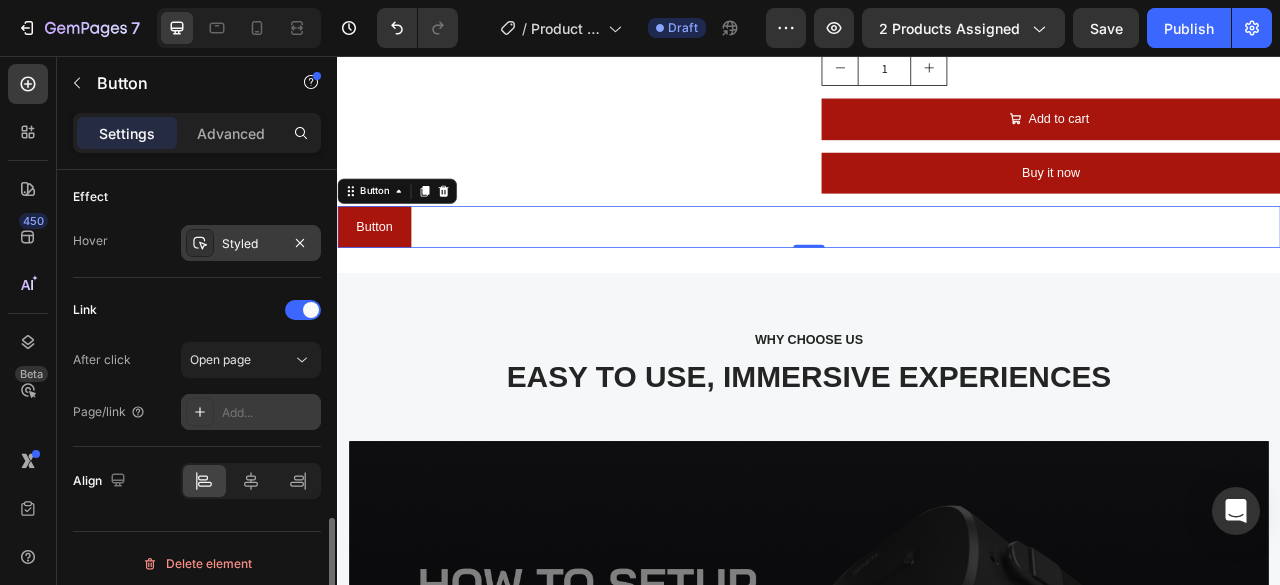 click on "Add..." at bounding box center [269, 413] 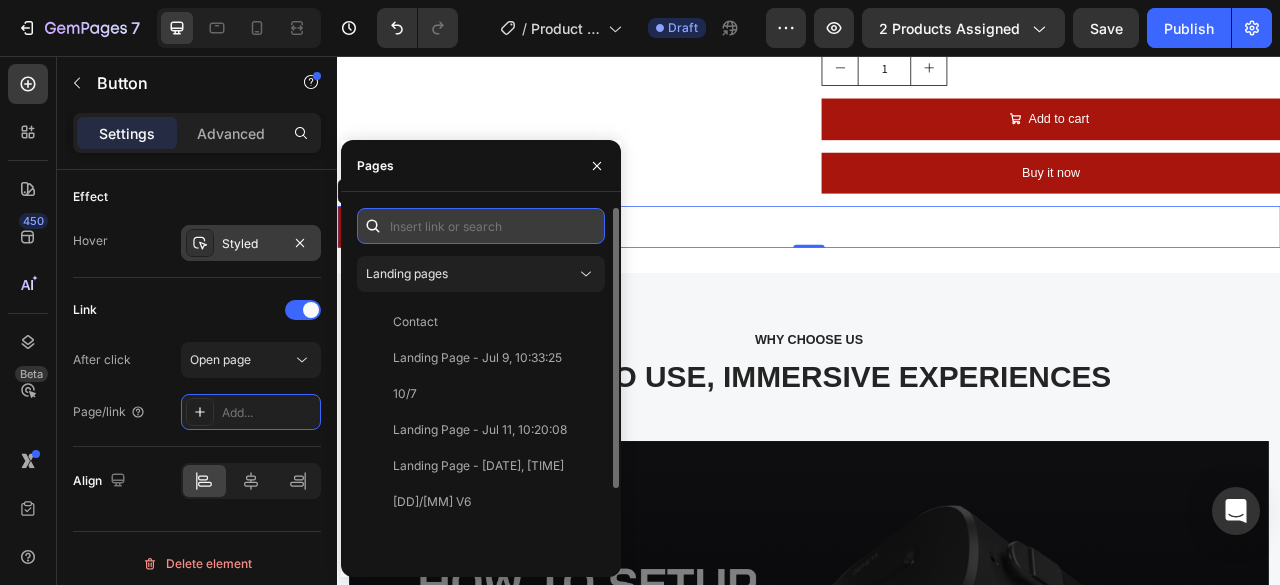 click at bounding box center [481, 226] 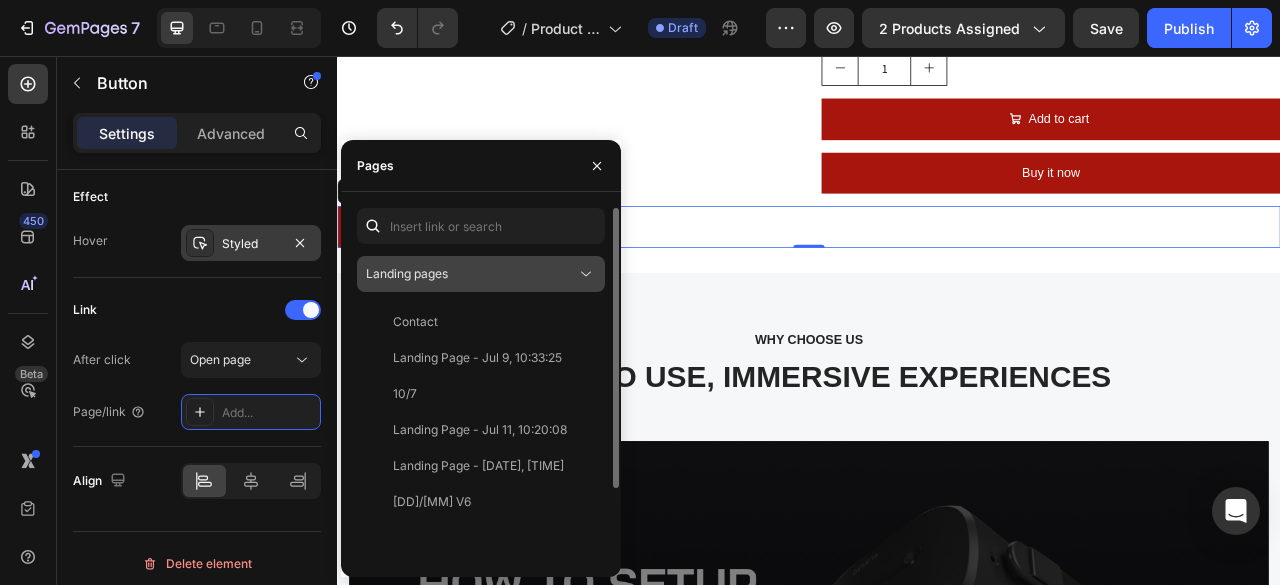 click on "Landing pages" at bounding box center [471, 274] 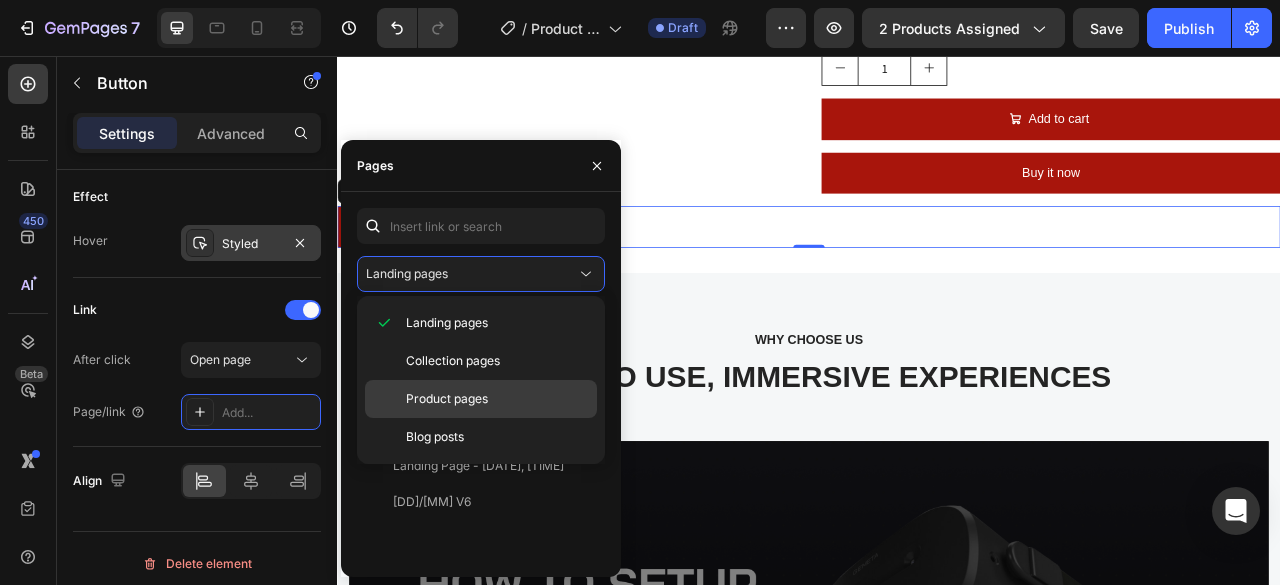 type 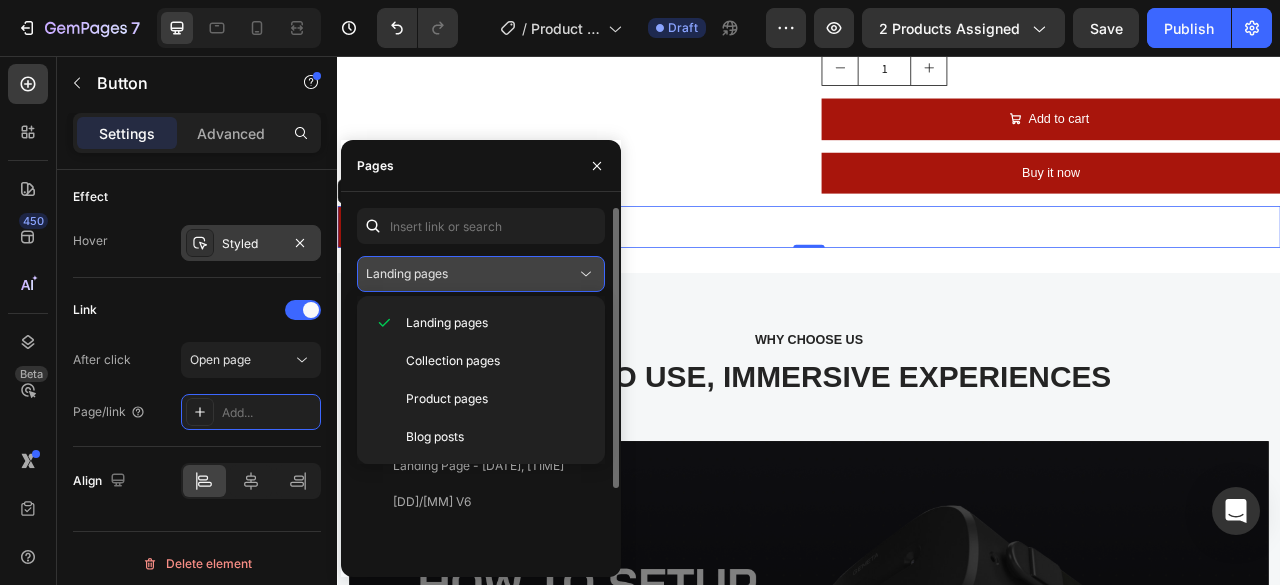 click on "Landing pages" 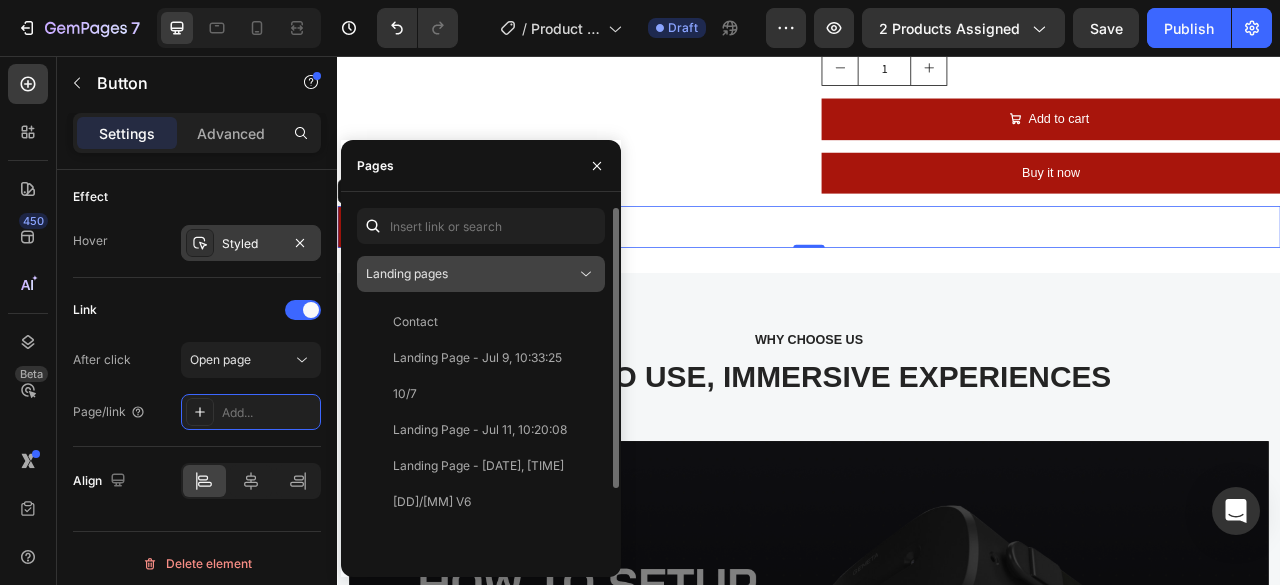 click on "Landing pages" 